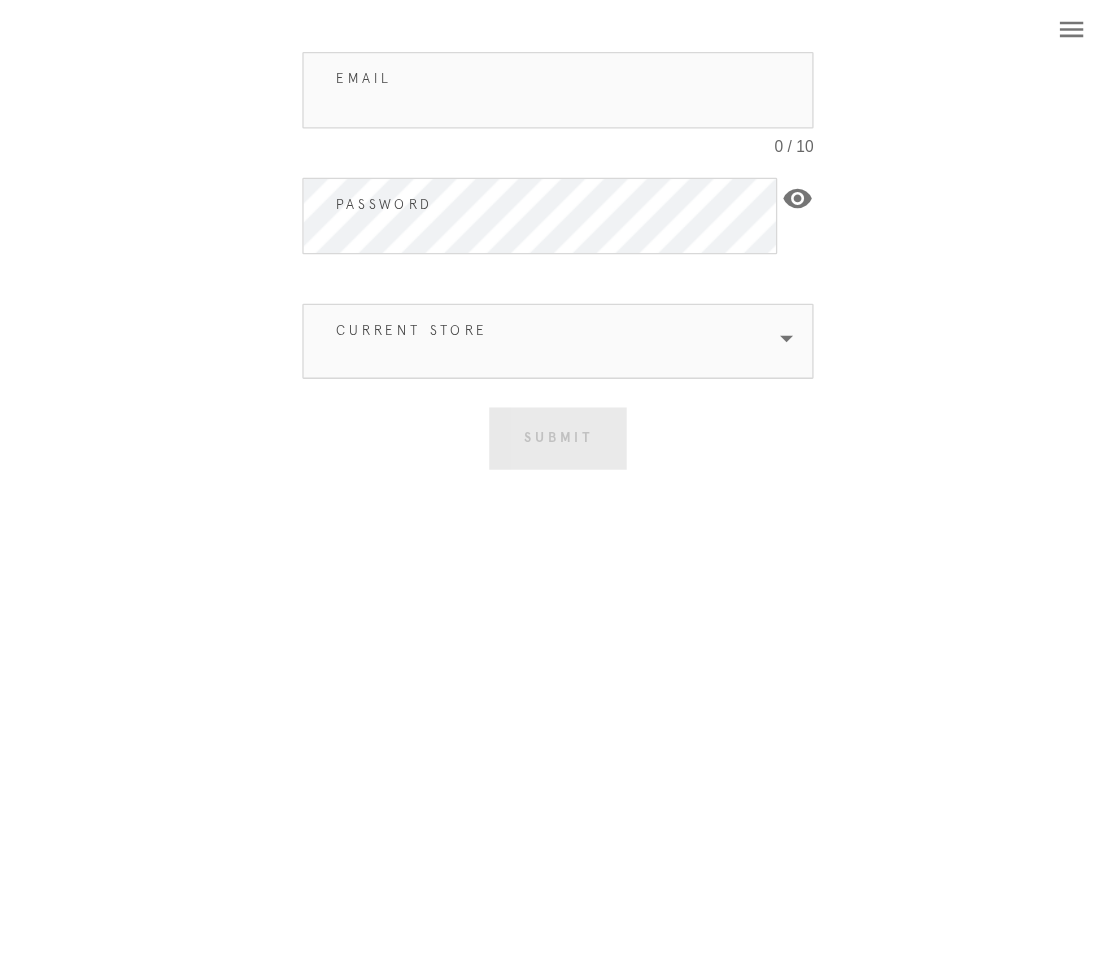 scroll, scrollTop: 0, scrollLeft: 0, axis: both 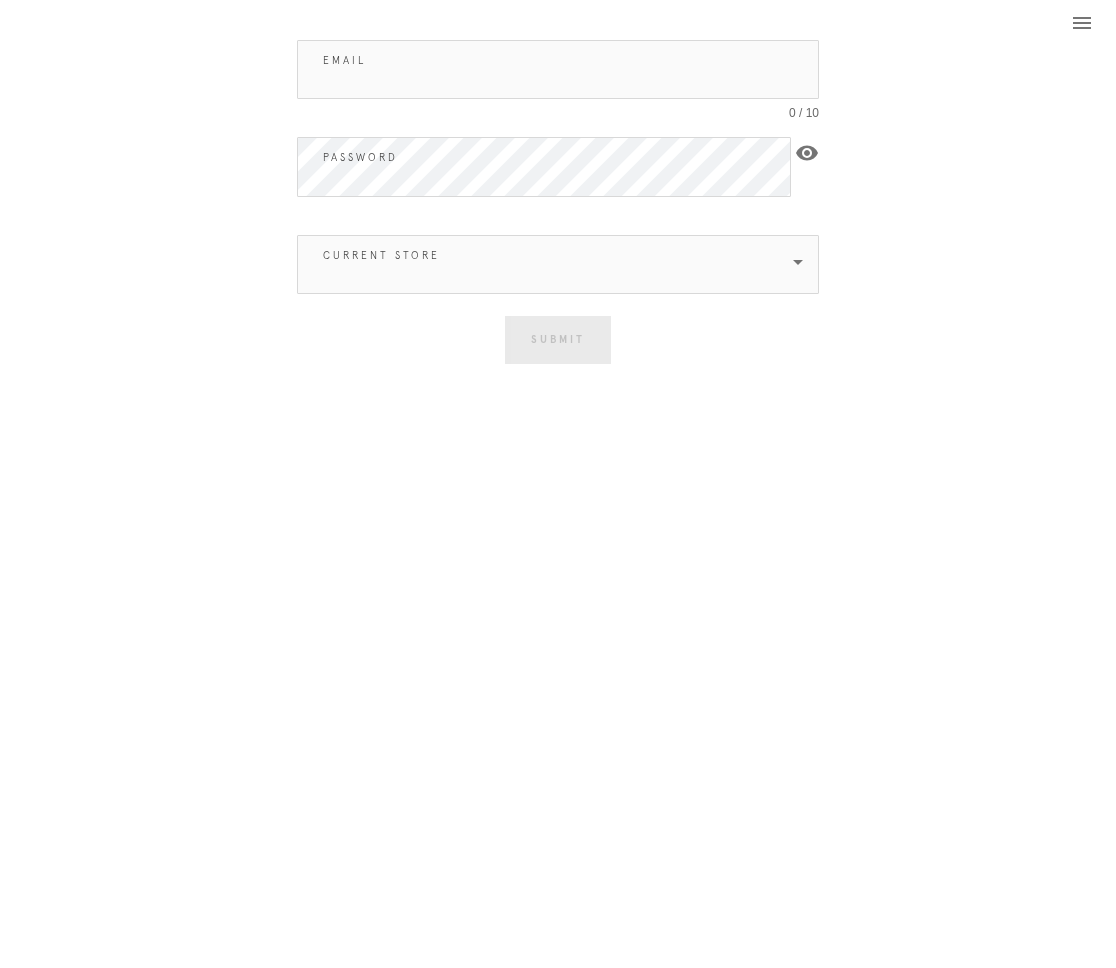 click on "Email" at bounding box center [558, 69] 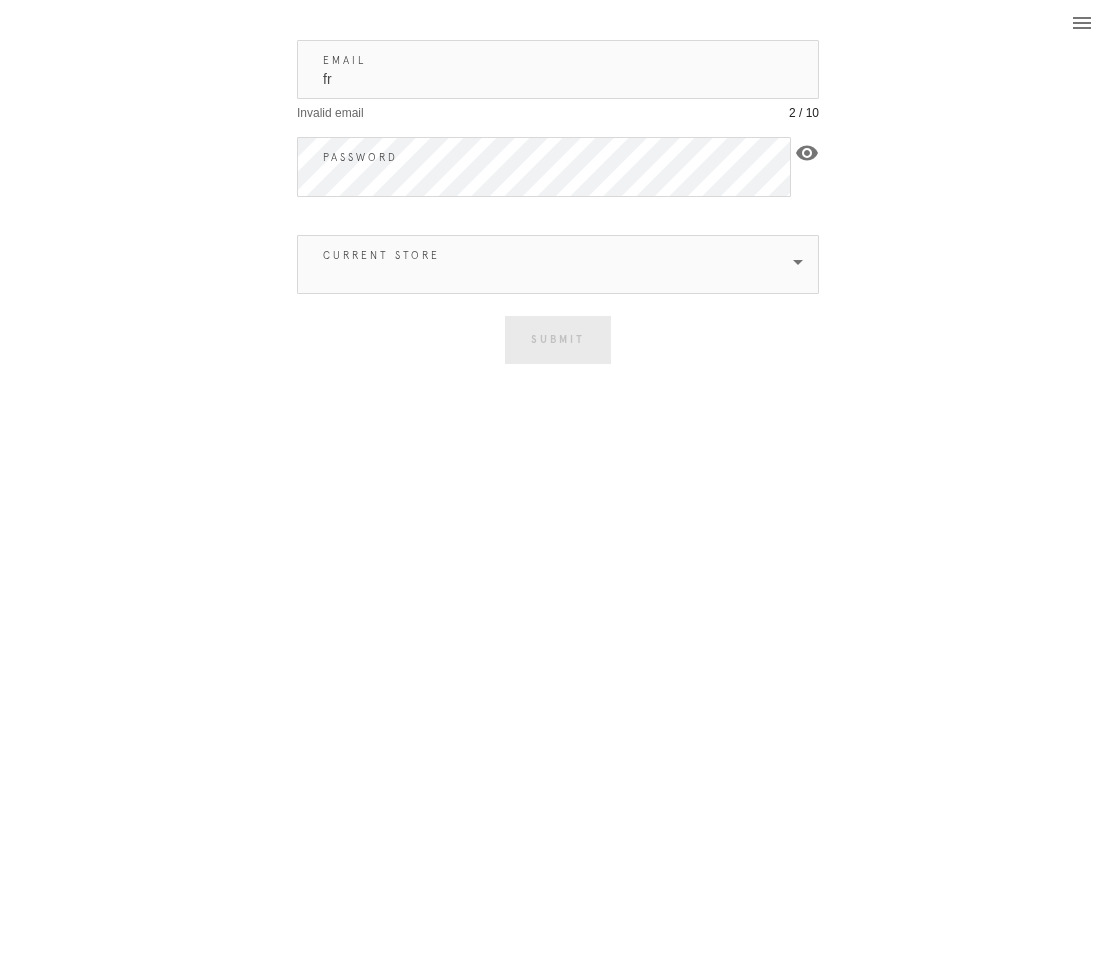 type on "f" 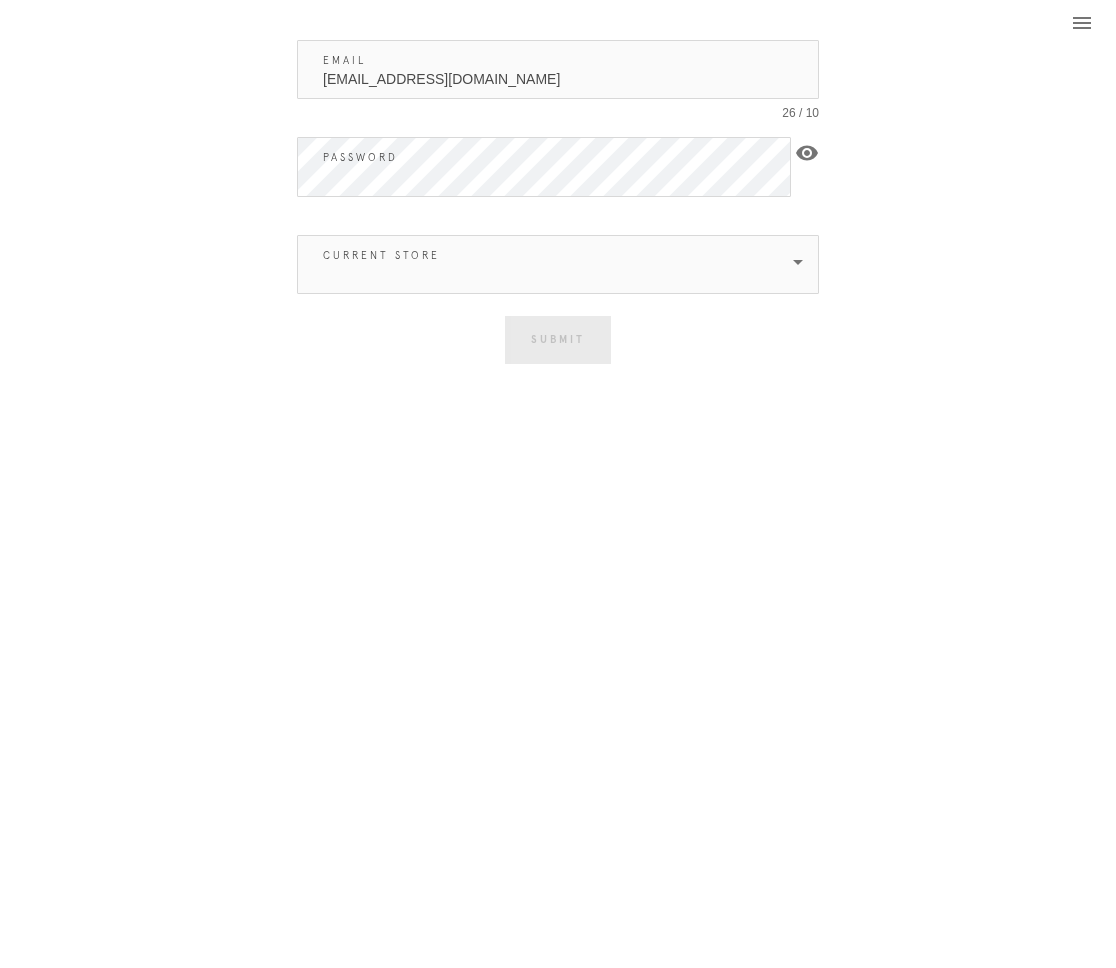 type on "[EMAIL_ADDRESS][DOMAIN_NAME]" 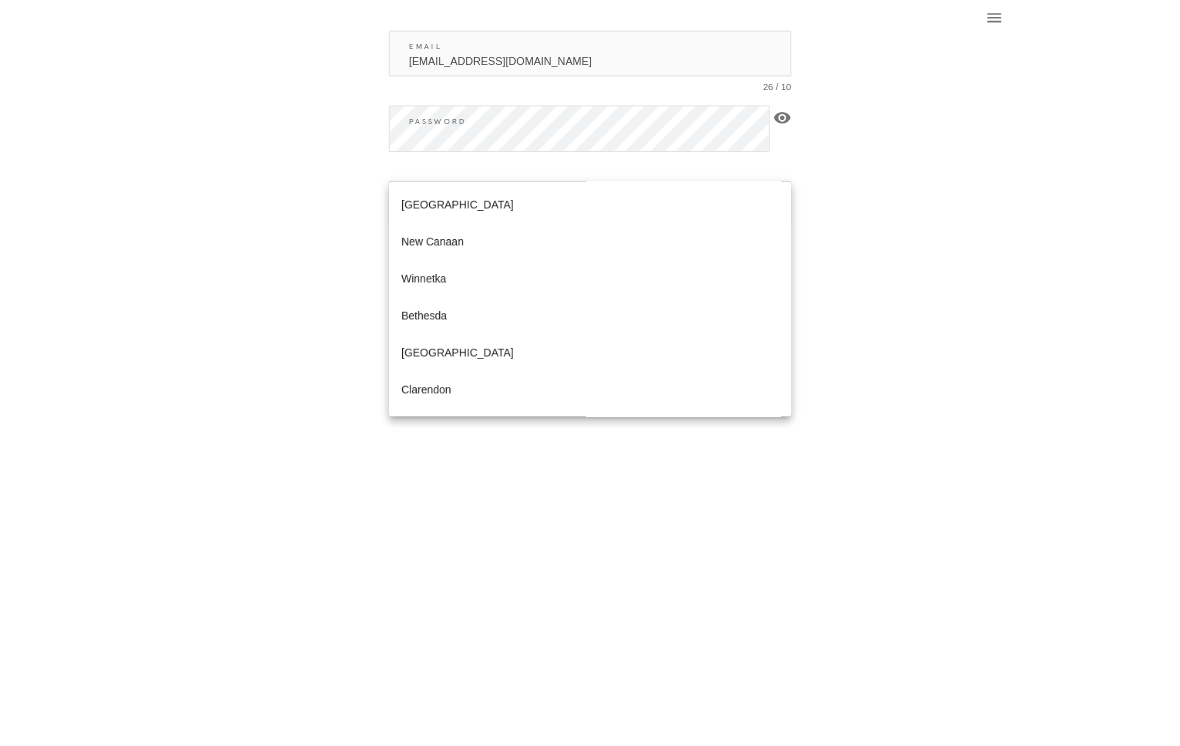 scroll, scrollTop: 476, scrollLeft: 0, axis: vertical 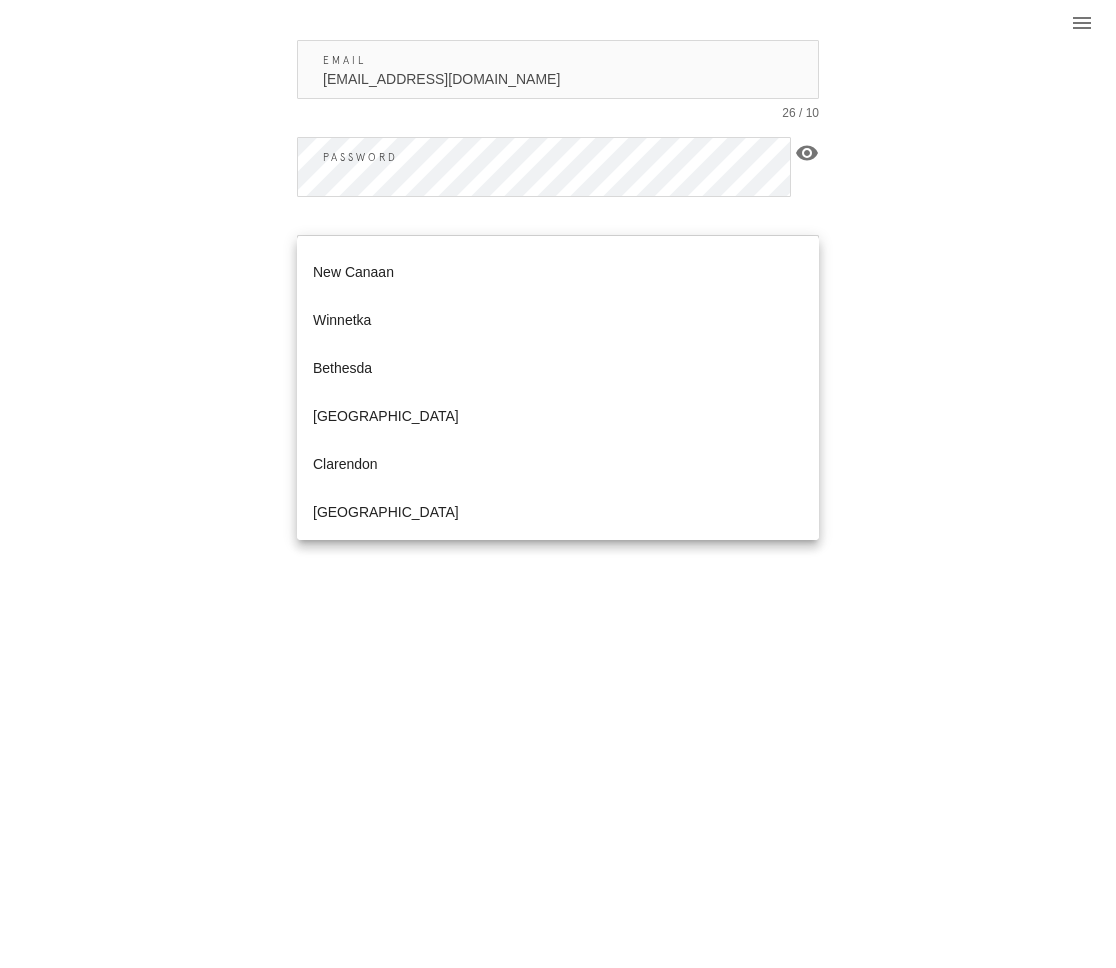 click on "Winnetka" at bounding box center [558, 320] 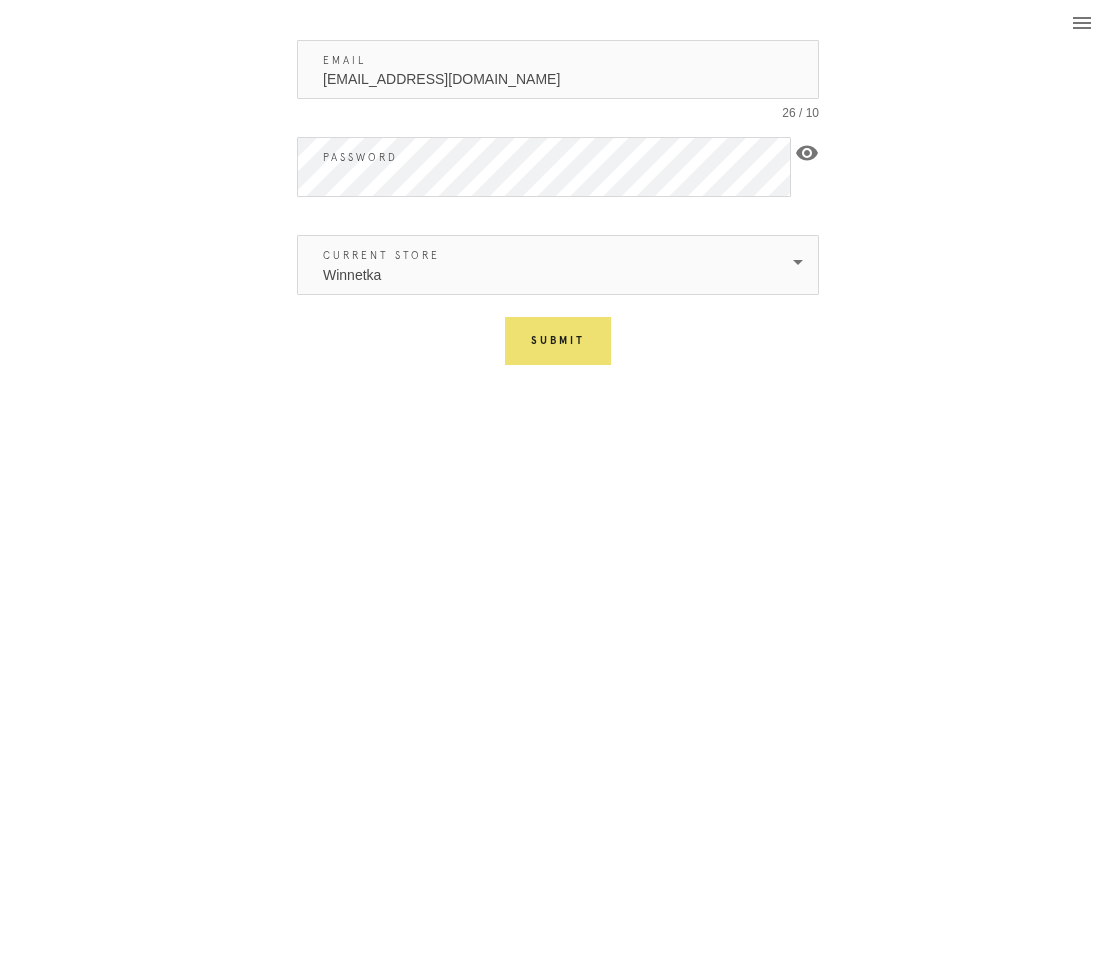 click on "Submit" at bounding box center (558, 341) 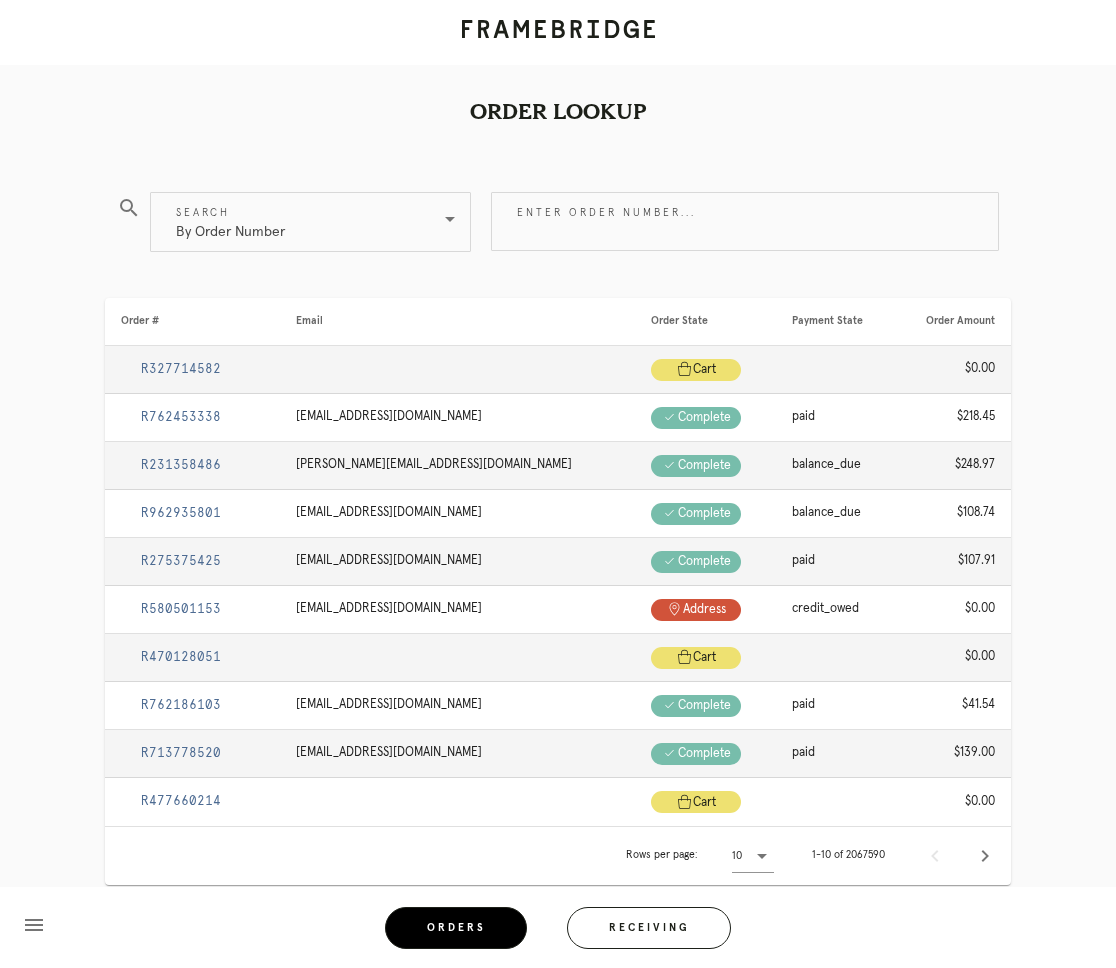 click on "Receiving" at bounding box center [649, 928] 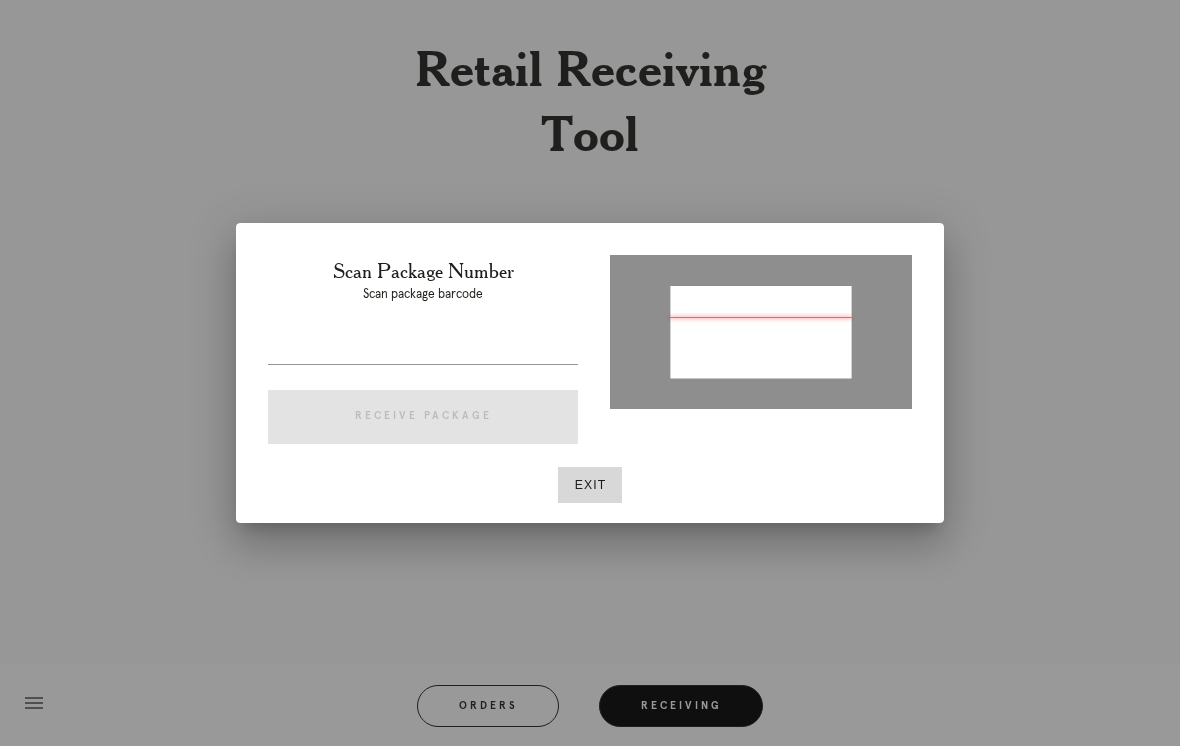type on "P377281681689130" 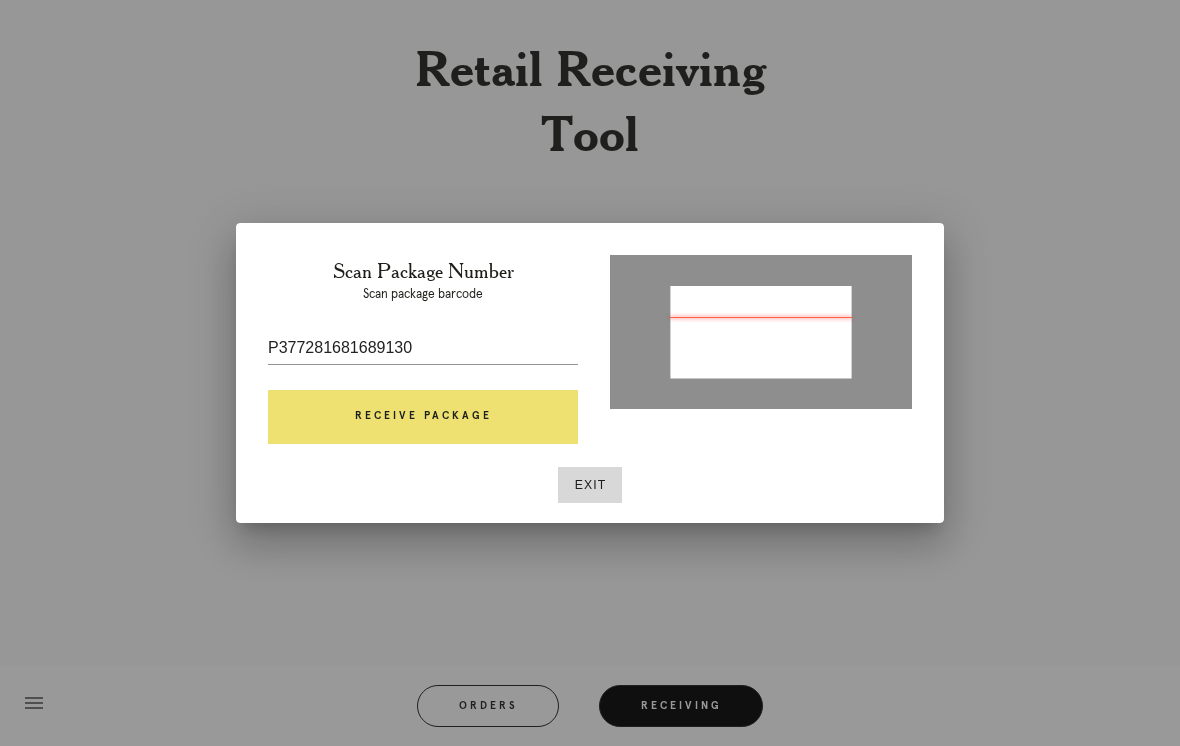 click on "Receive Package" at bounding box center (423, 417) 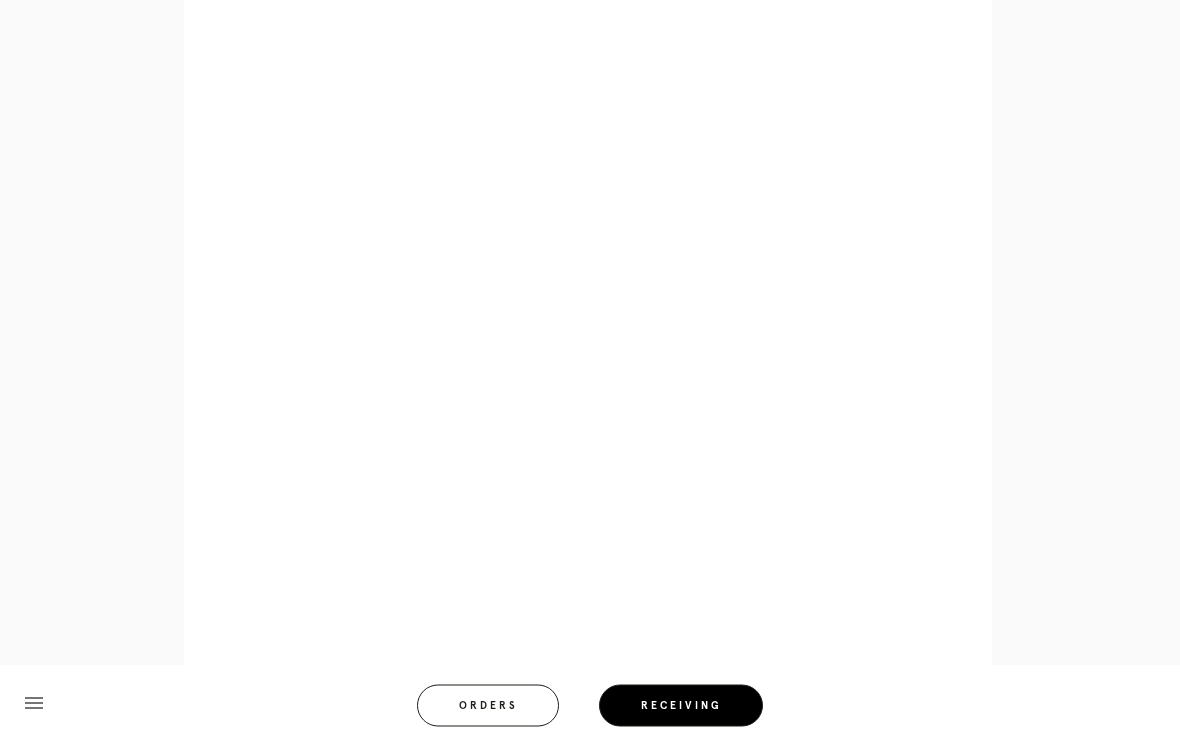 scroll, scrollTop: 958, scrollLeft: 0, axis: vertical 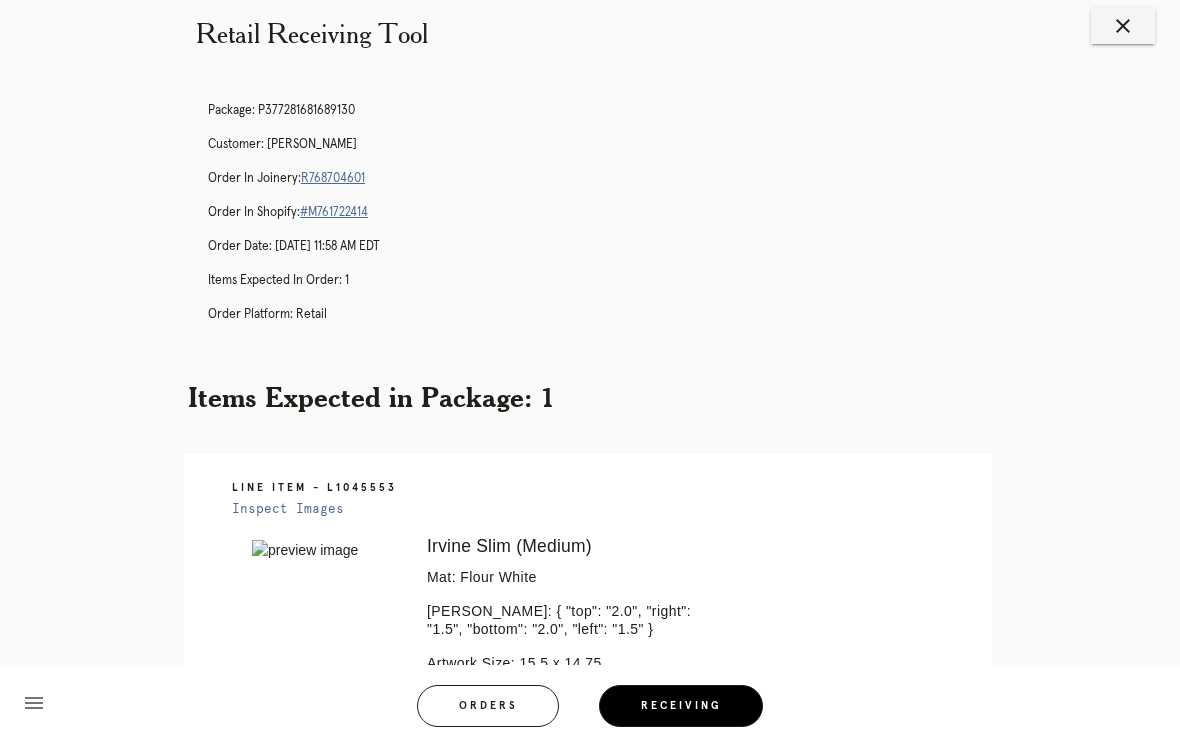 click on "Receiving" at bounding box center (681, 706) 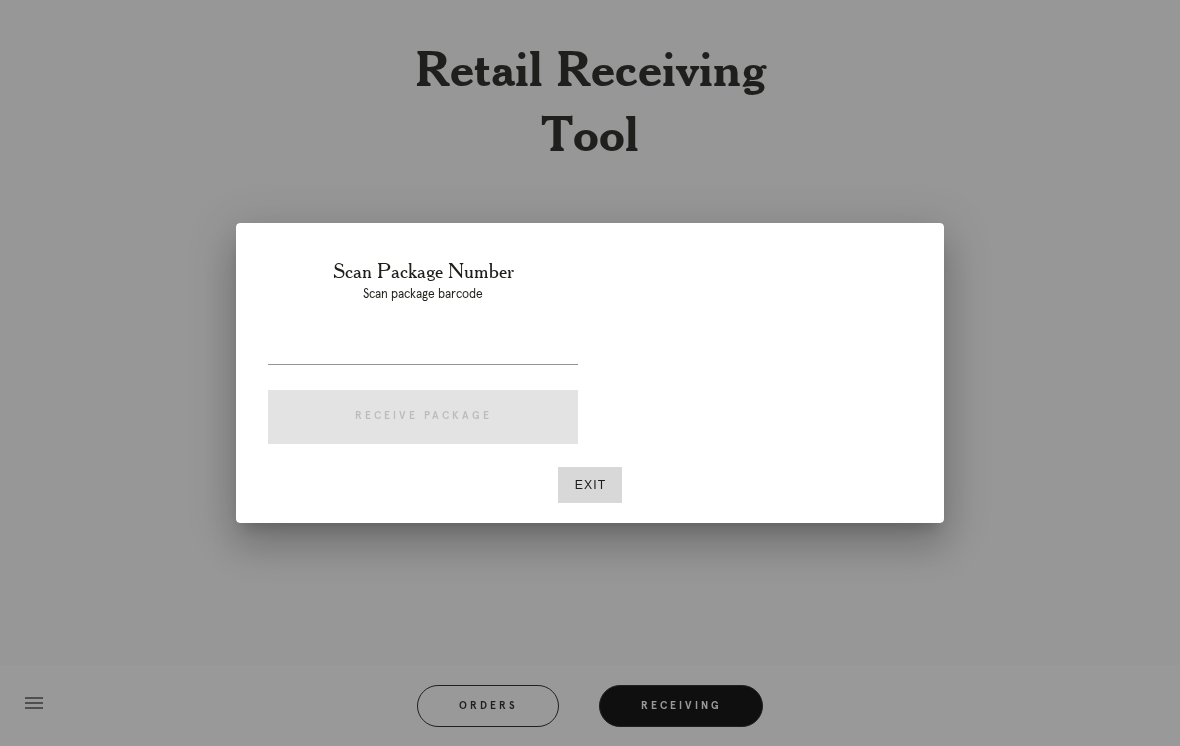 scroll, scrollTop: 0, scrollLeft: 0, axis: both 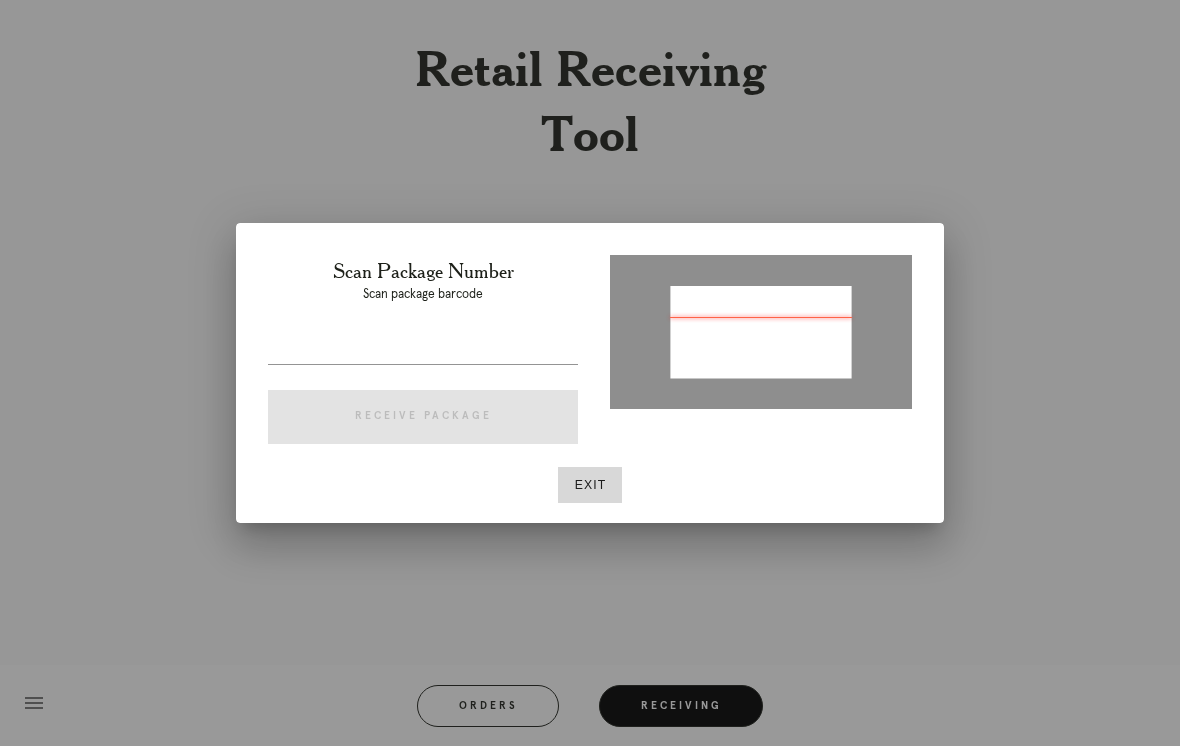 type on "P225228809466697" 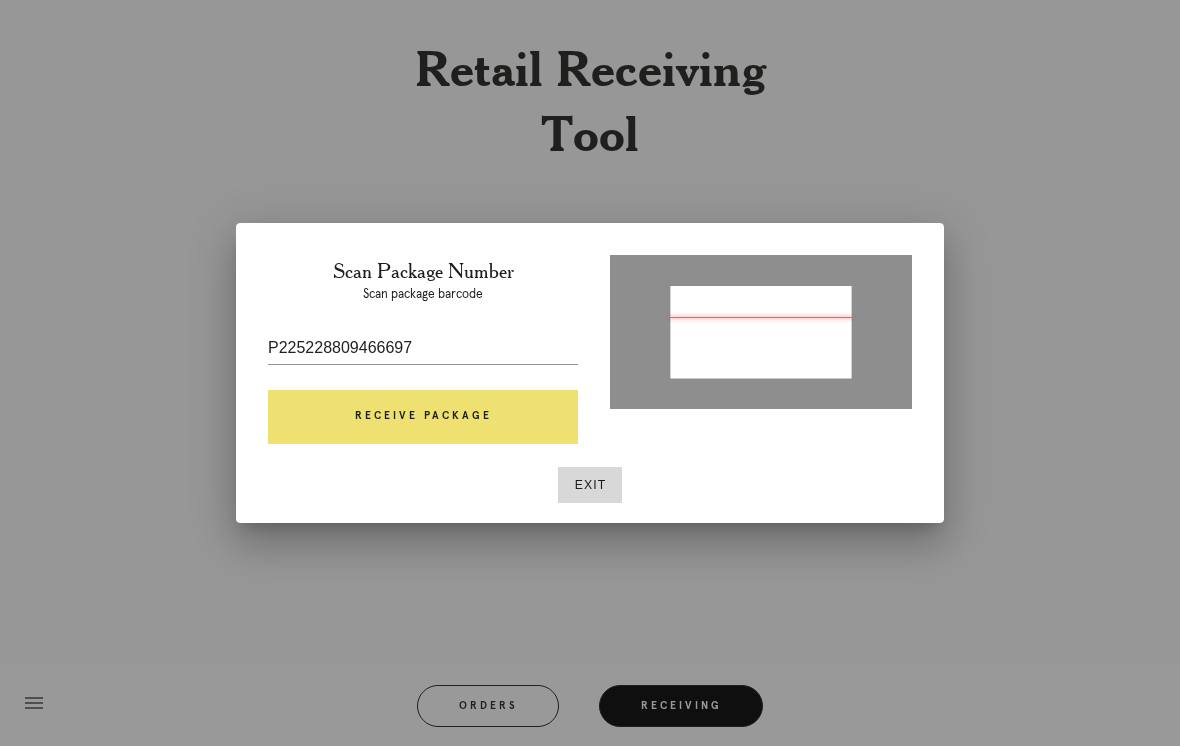 click on "Receive Package" at bounding box center [423, 417] 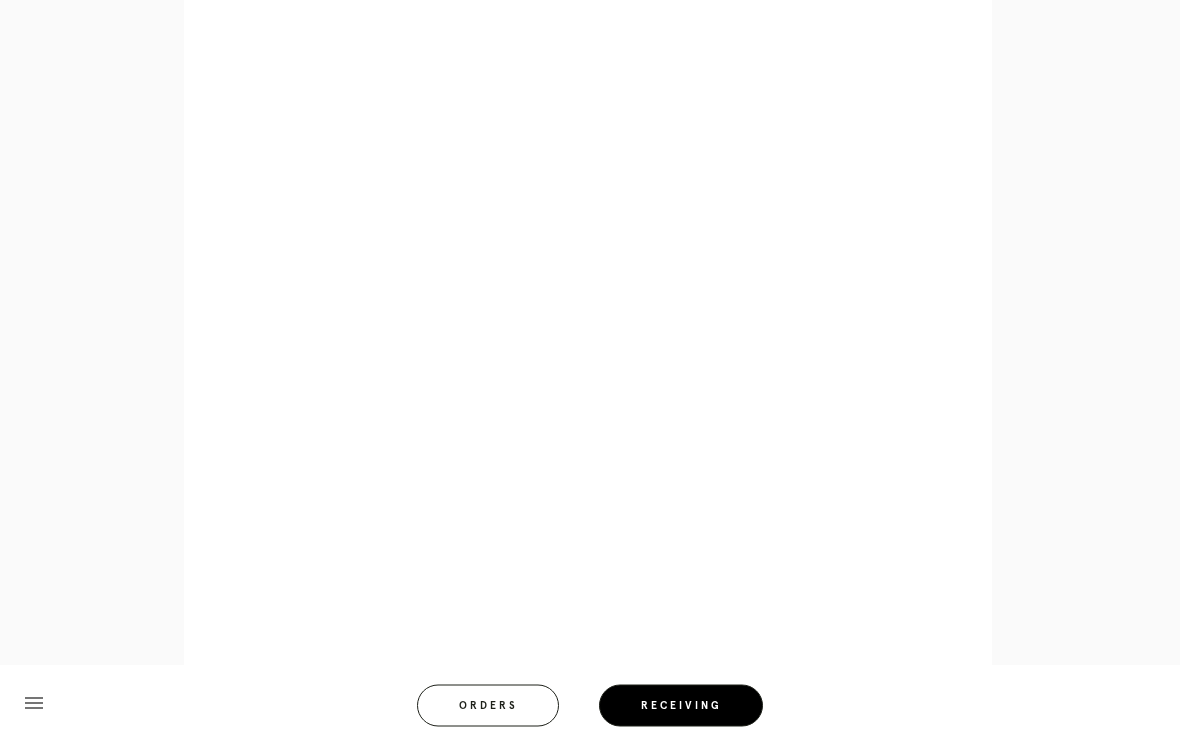 scroll, scrollTop: 732, scrollLeft: 0, axis: vertical 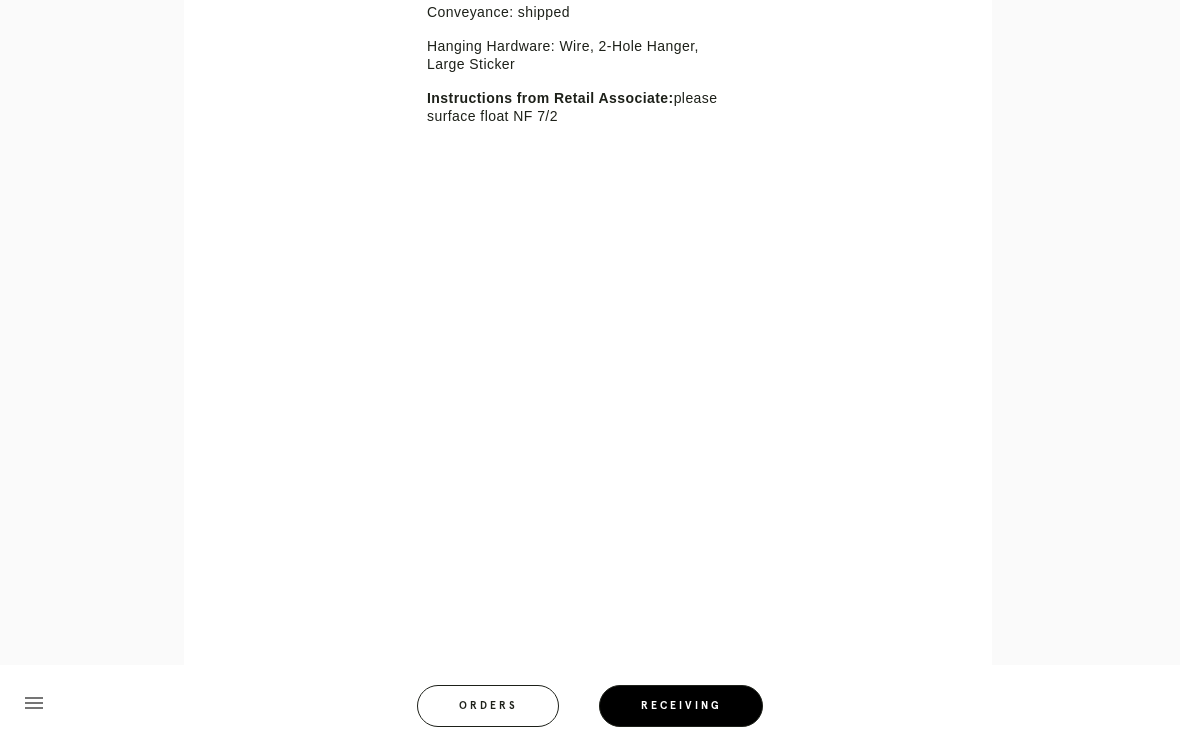 click on "menu
Orders
Receiving
Logged in as:   noon.rasul@framebridge.com   Winnetka
Logout" at bounding box center (590, 712) 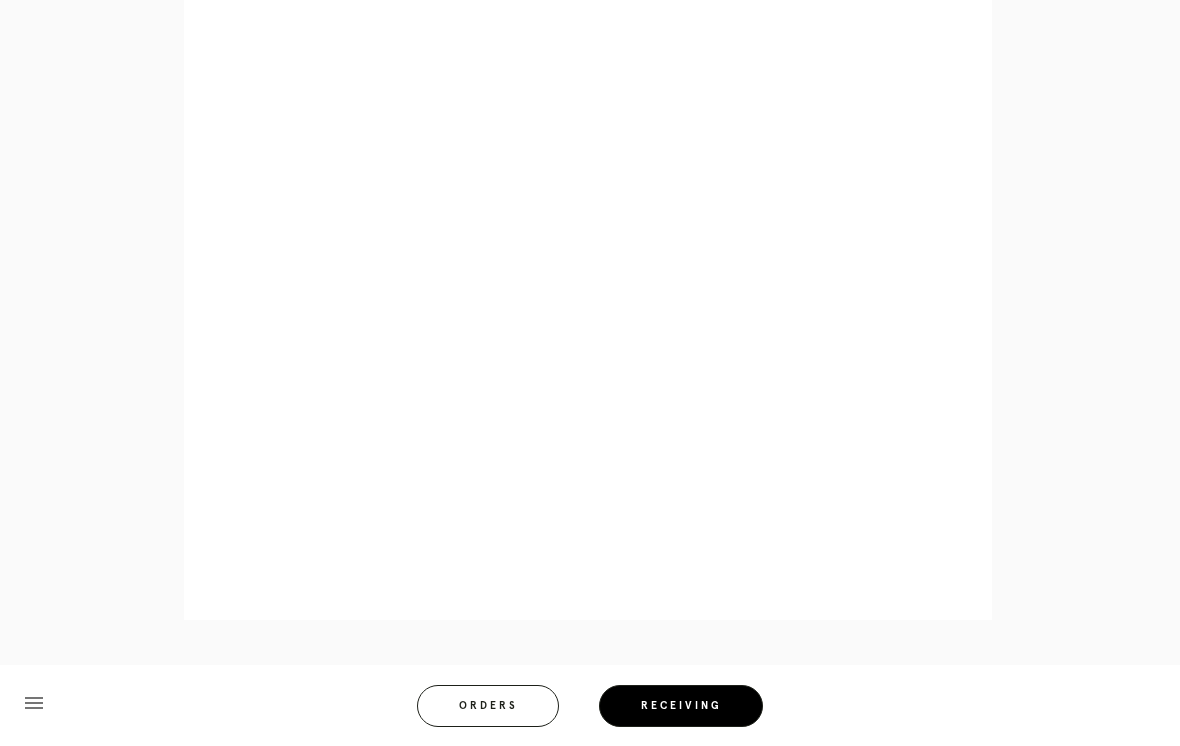scroll, scrollTop: 935, scrollLeft: 0, axis: vertical 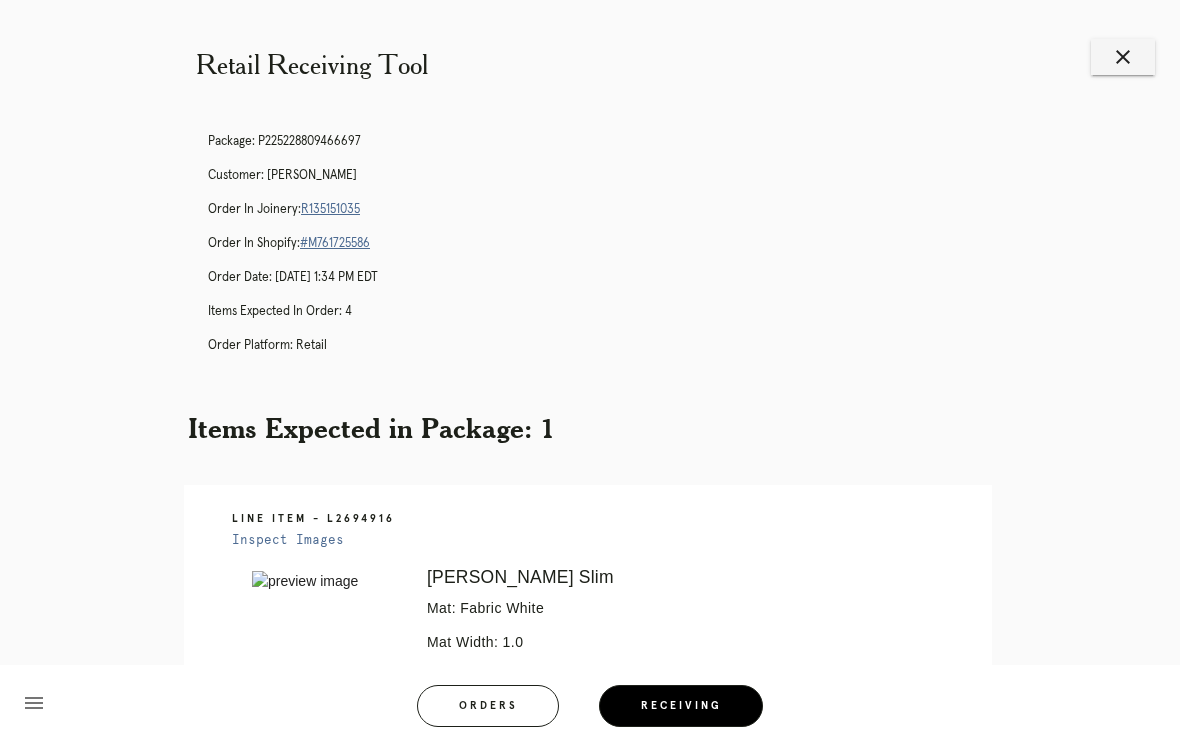 click on "R135151035" at bounding box center (330, 209) 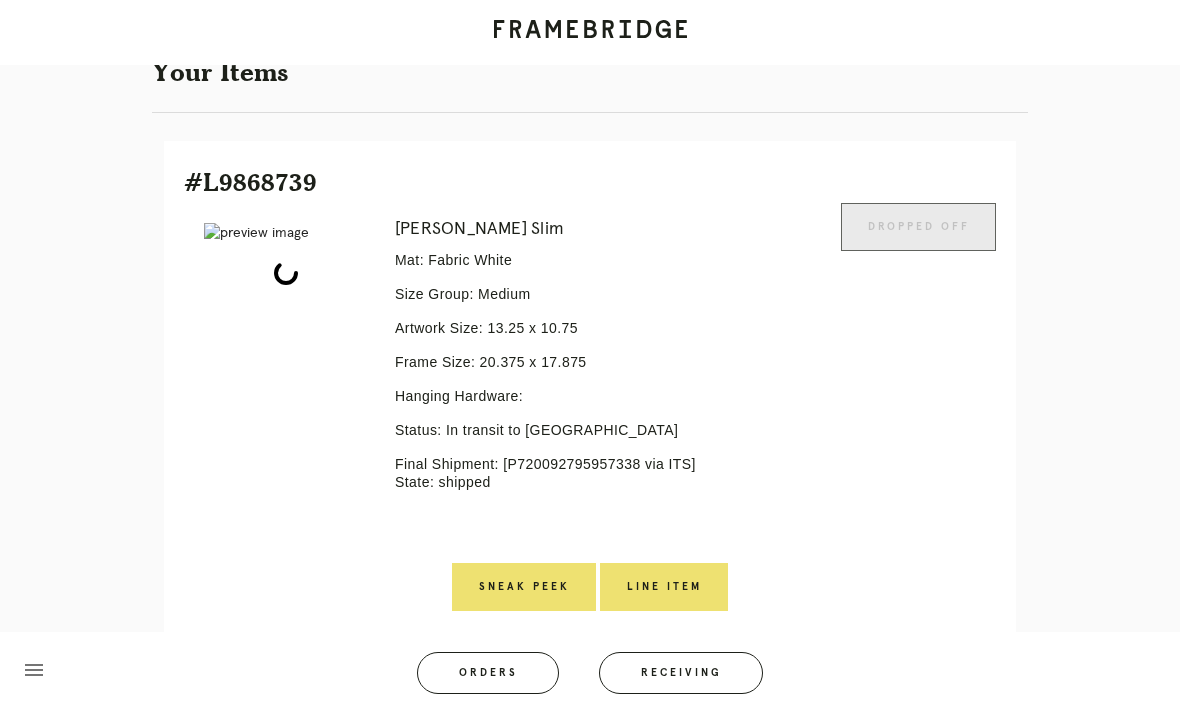 scroll, scrollTop: 415, scrollLeft: 0, axis: vertical 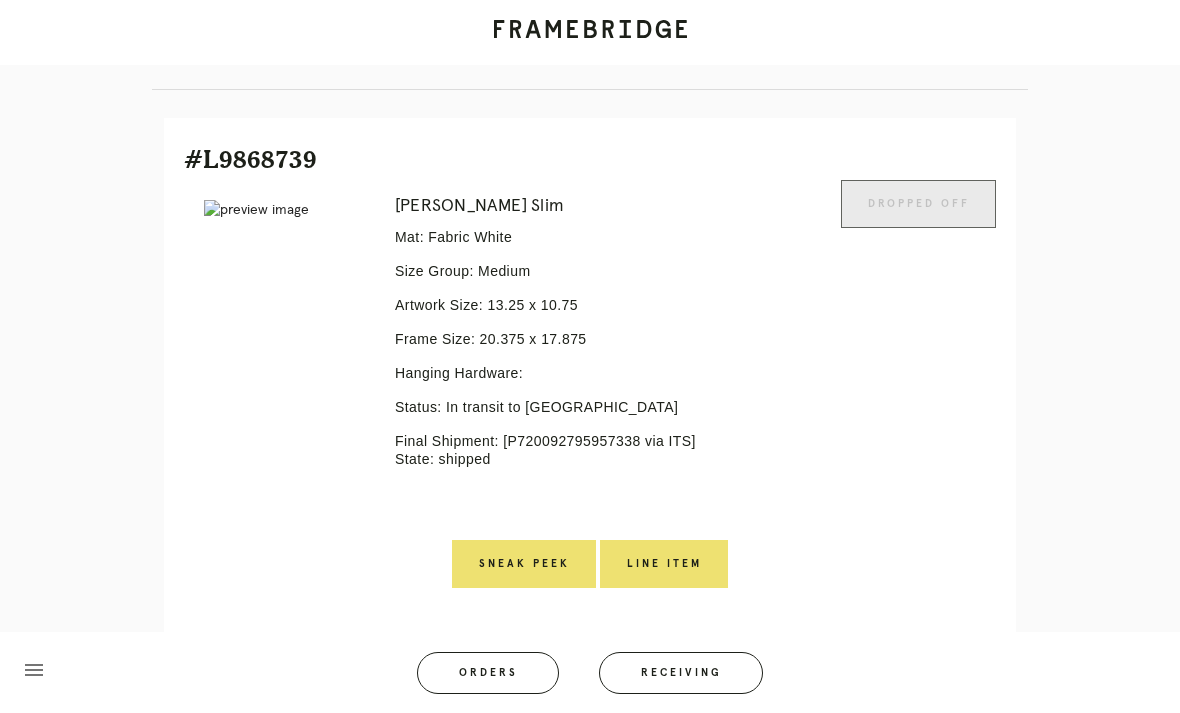 click on "Line Item" at bounding box center (664, 564) 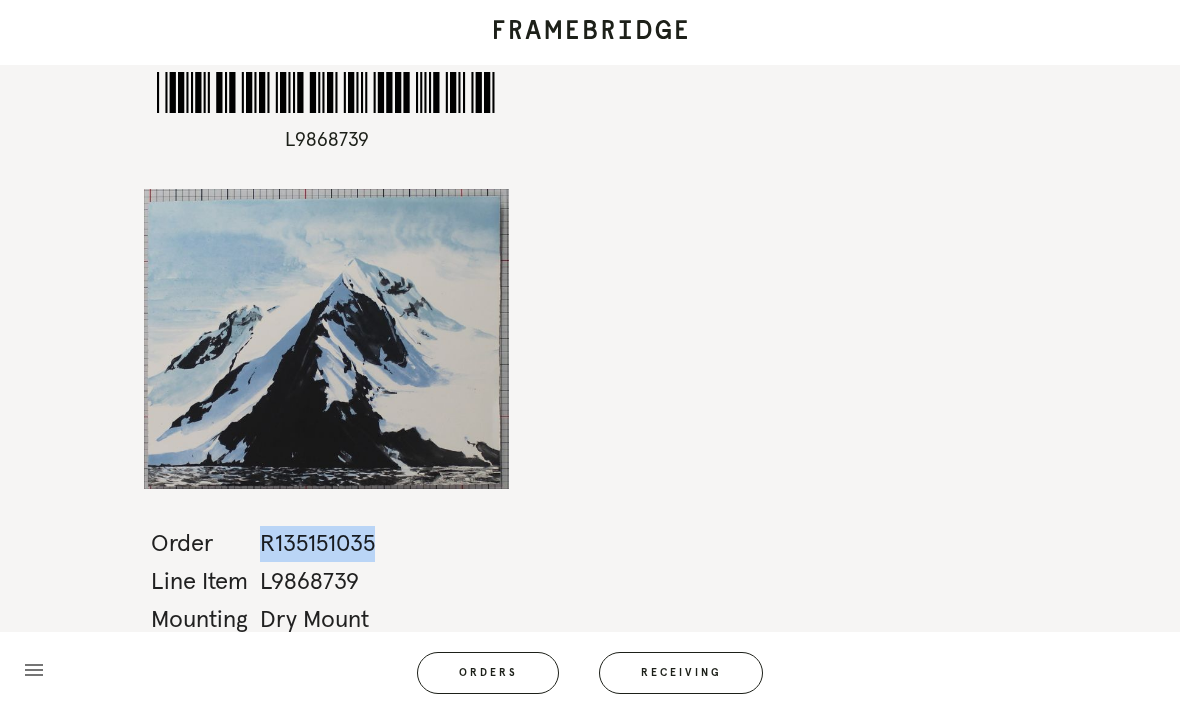 scroll, scrollTop: 0, scrollLeft: 0, axis: both 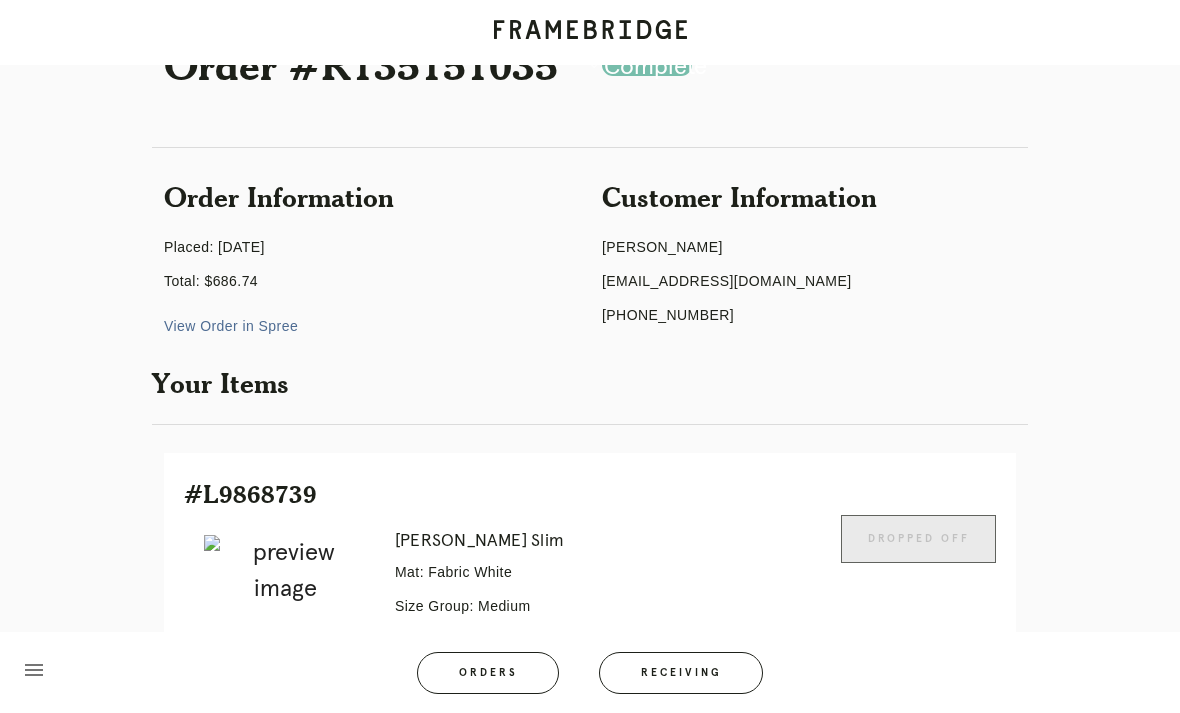 click on "Orders" at bounding box center (488, 673) 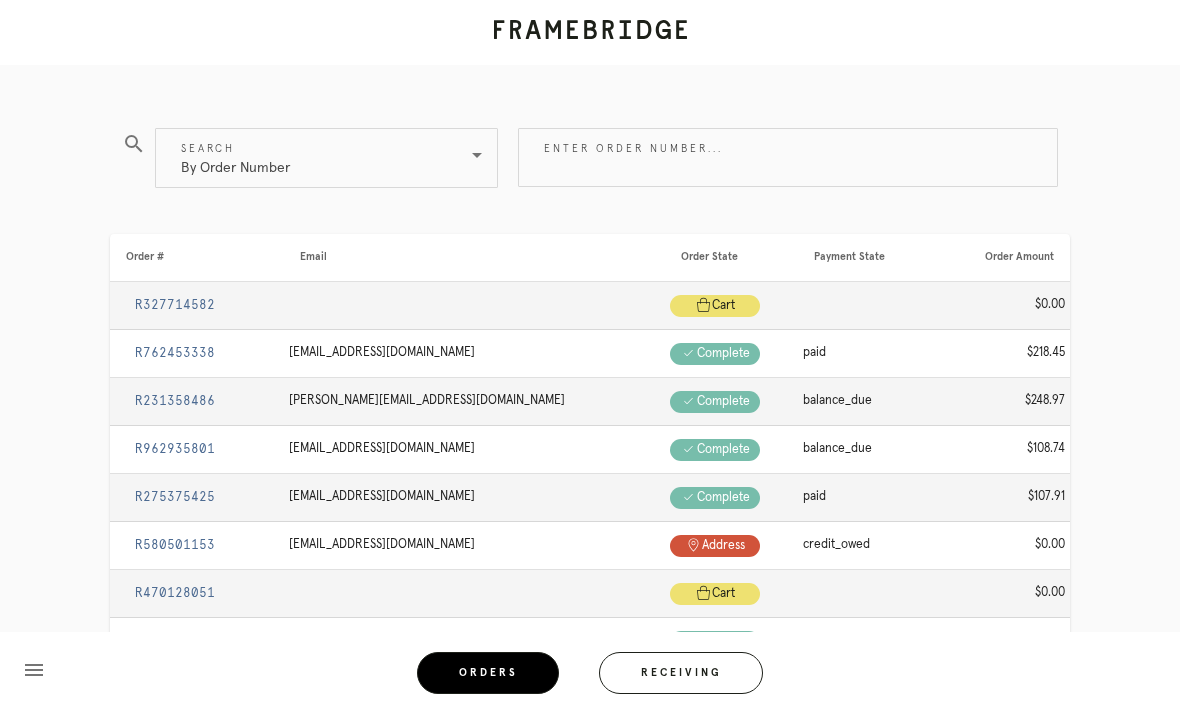 click on "Enter order number..." at bounding box center (788, 157) 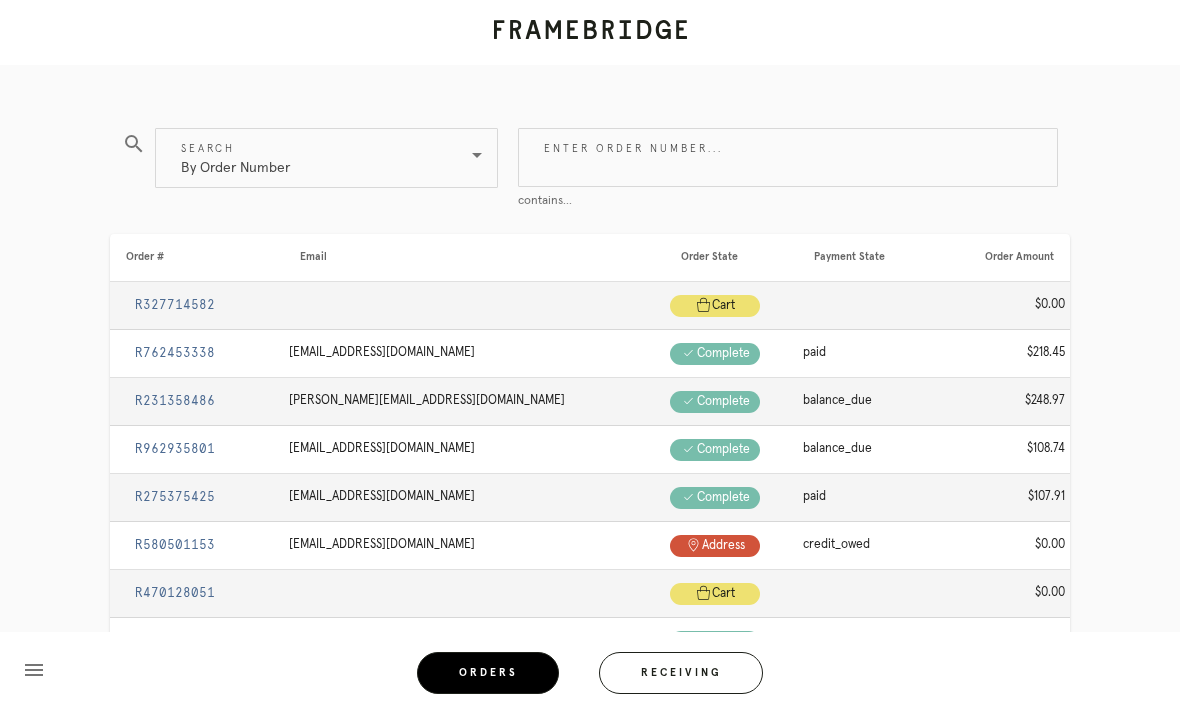 click on "Enter order number..." at bounding box center (788, 157) 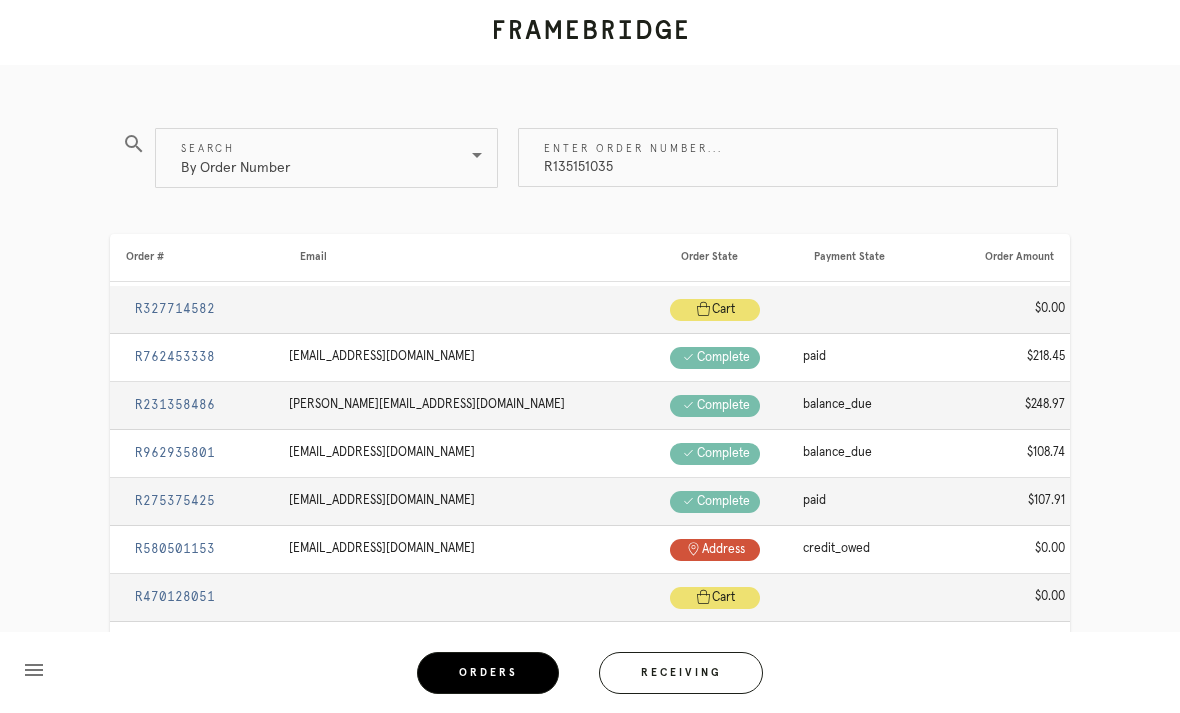 click on "R135151035" at bounding box center (788, 157) 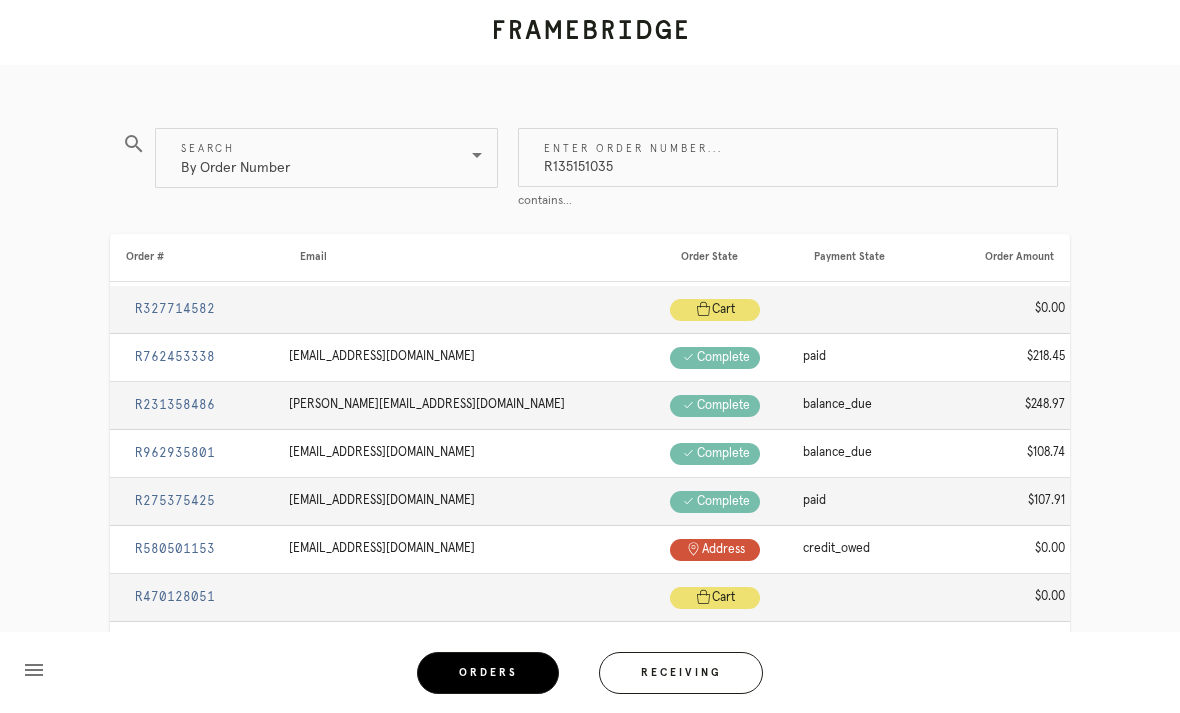 type on "R135151035" 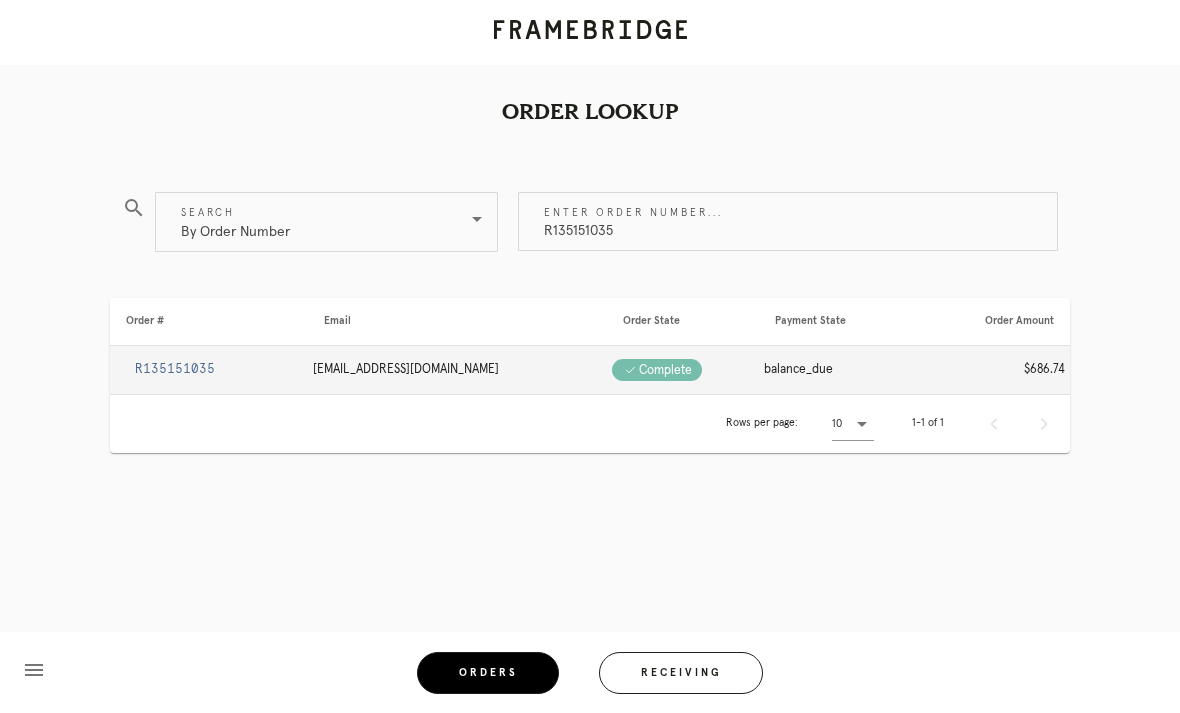 click on "R135151035" at bounding box center (175, 369) 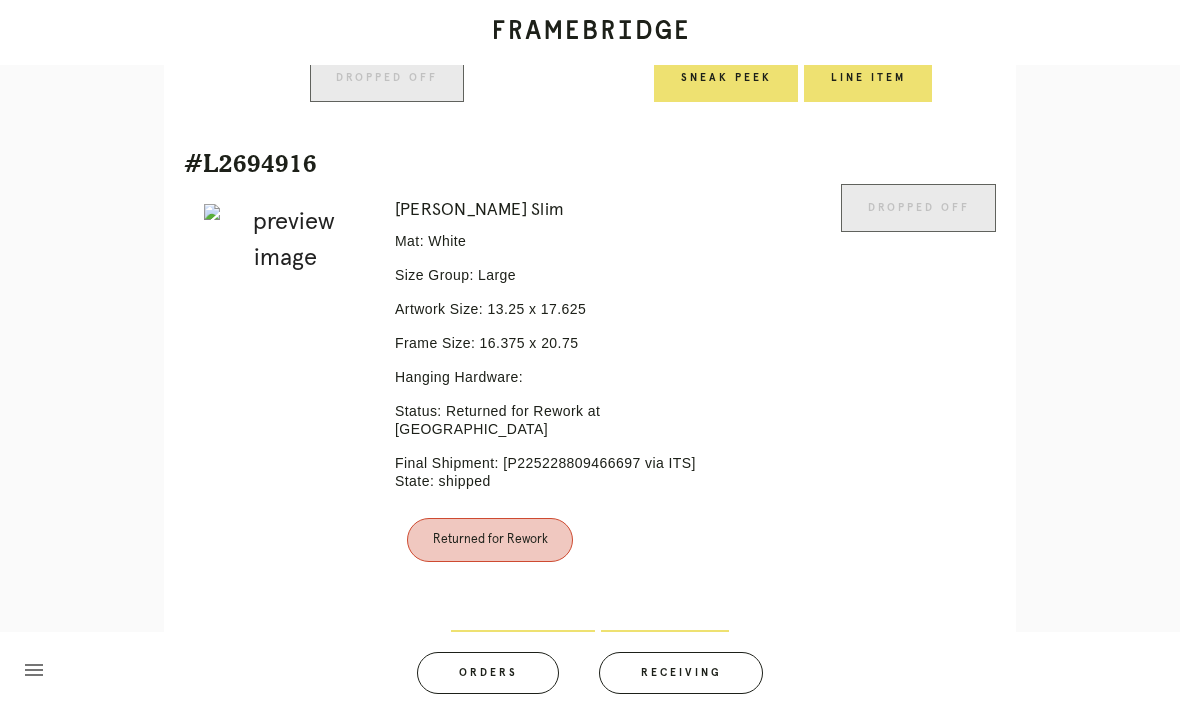 scroll, scrollTop: 1986, scrollLeft: 0, axis: vertical 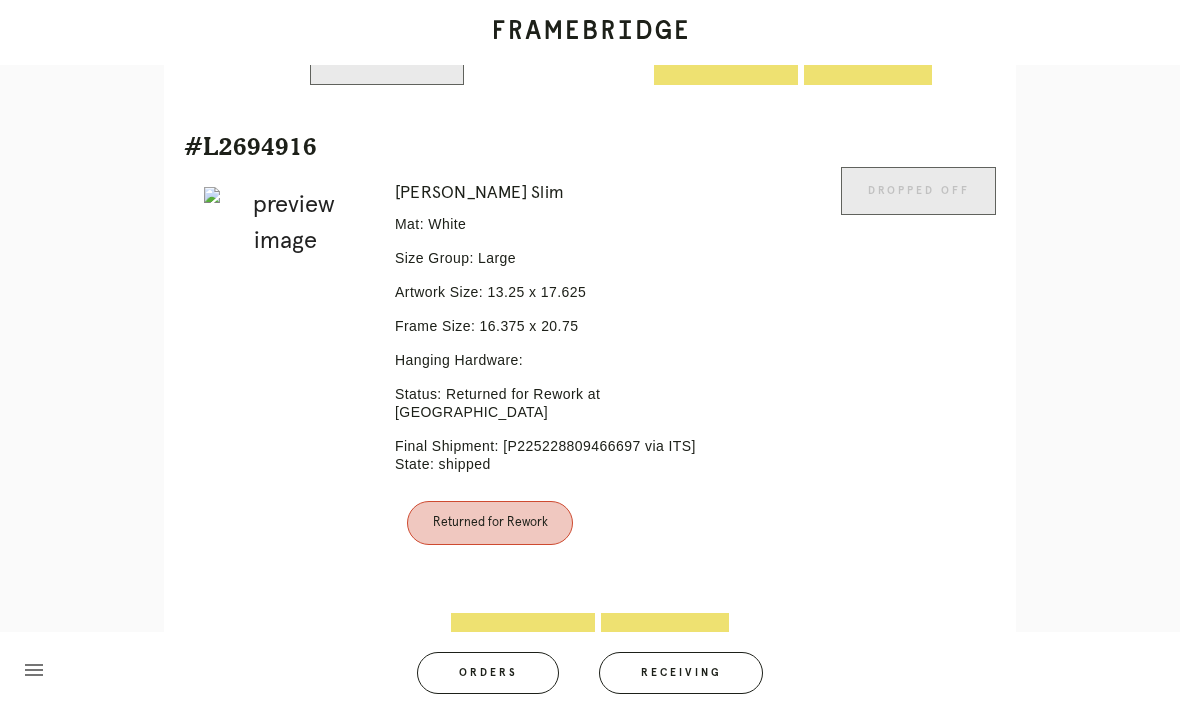 click on "Line Item" at bounding box center (665, 637) 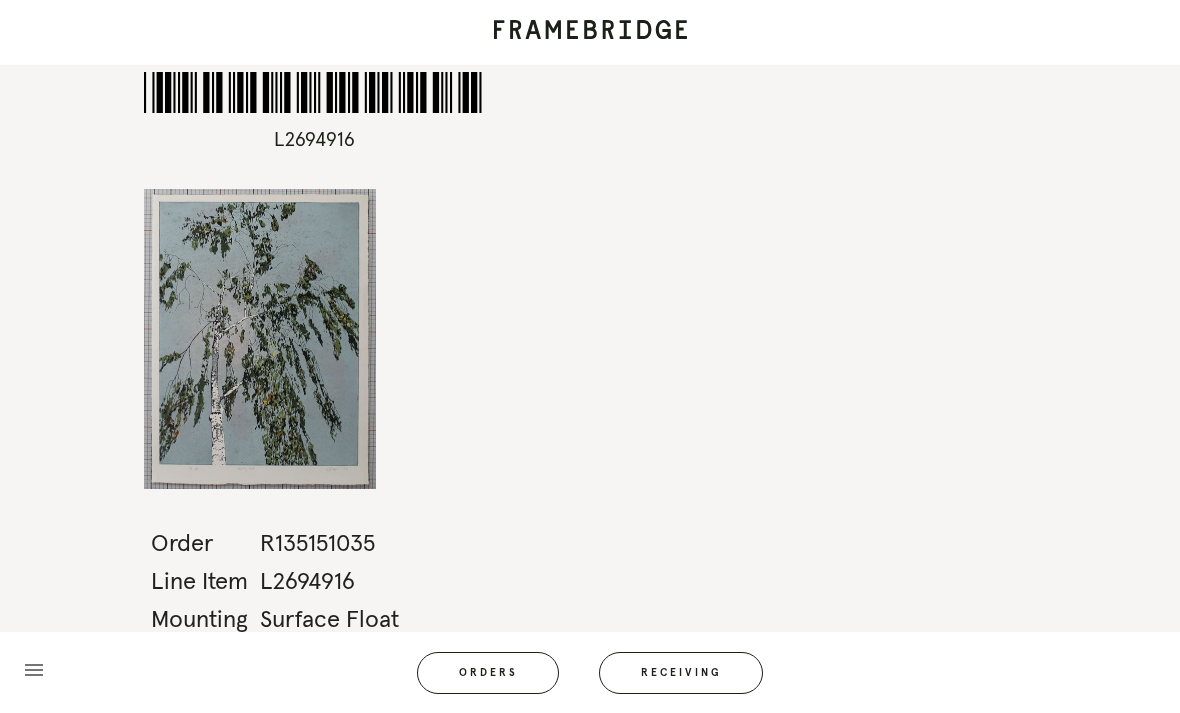 click on "Receiving" at bounding box center [681, 673] 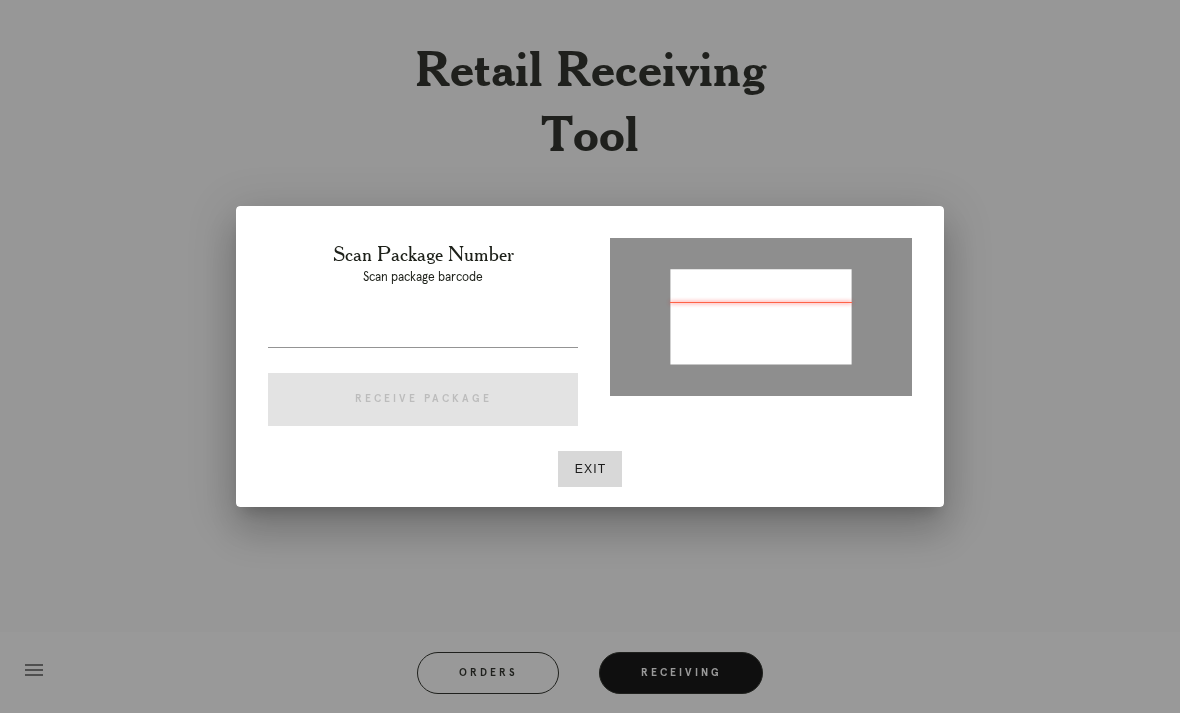 type on "P720092795957338" 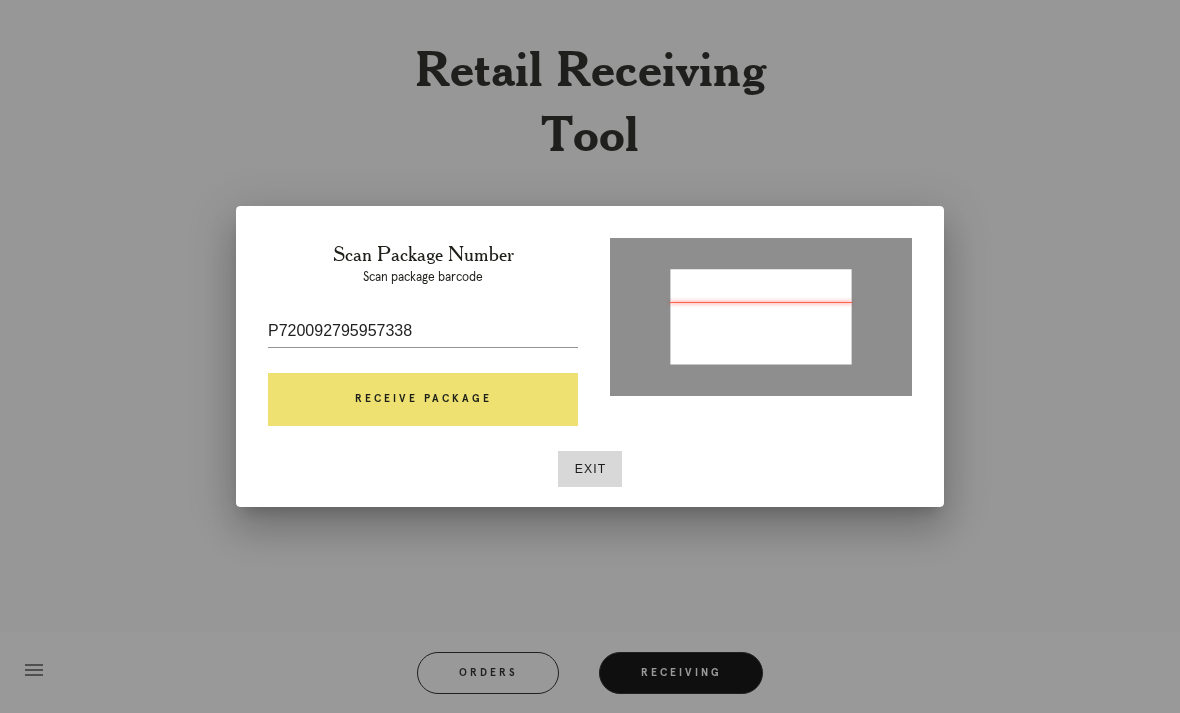 click on "Receive Package" at bounding box center (423, 400) 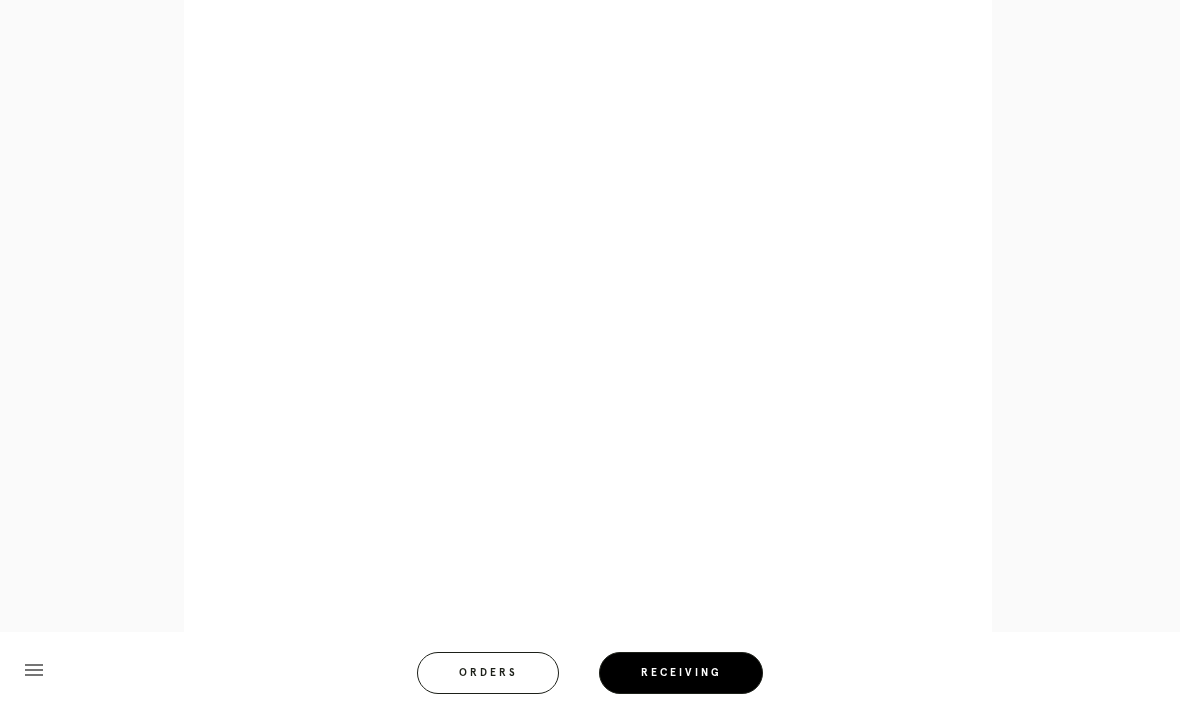 scroll, scrollTop: 866, scrollLeft: 0, axis: vertical 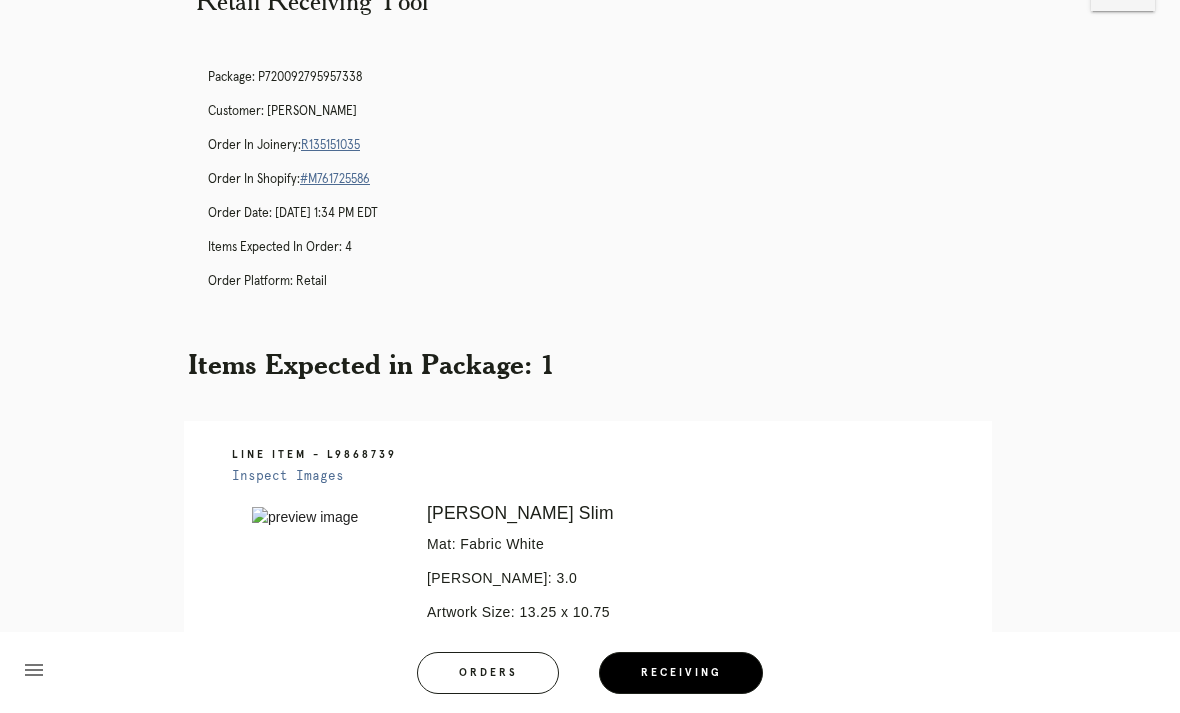 click on "Receiving" at bounding box center [681, 673] 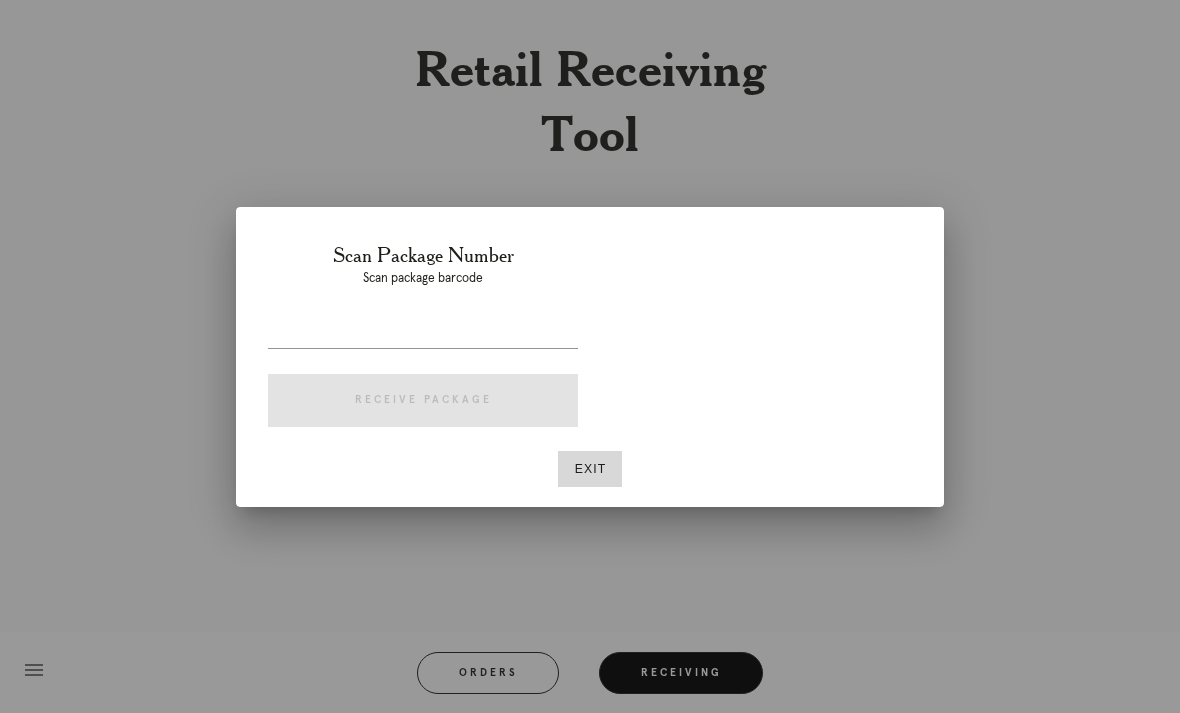 scroll, scrollTop: 0, scrollLeft: 0, axis: both 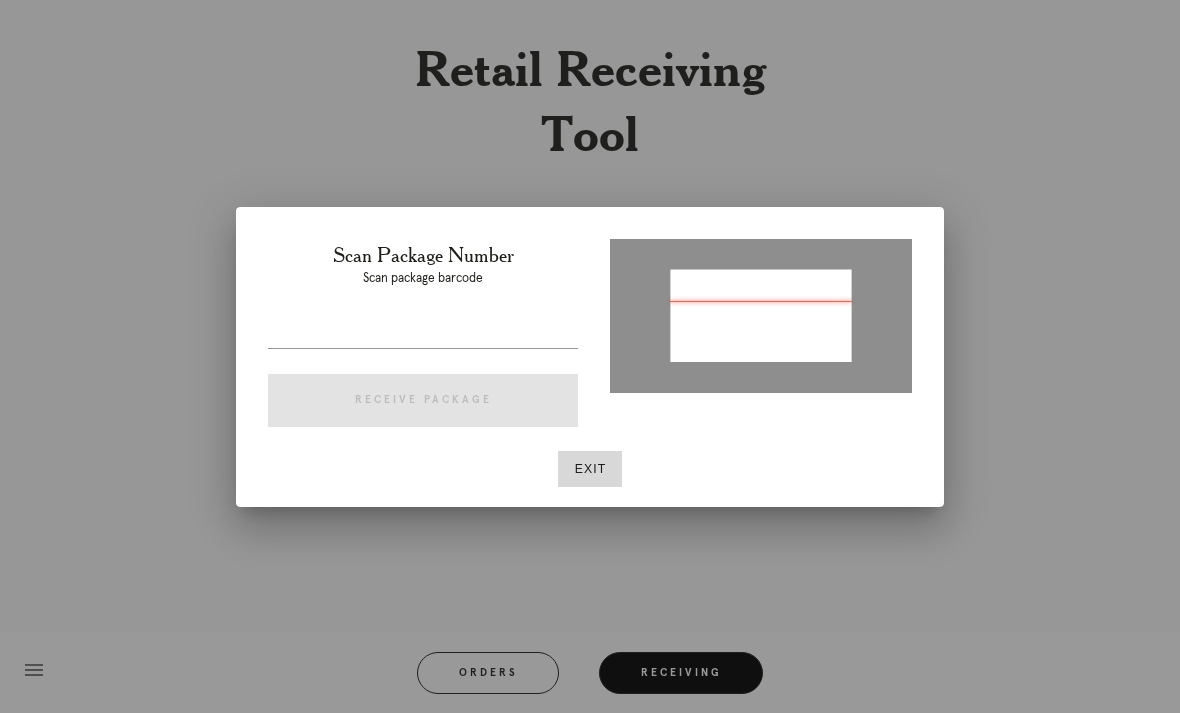 type on "P792738447907781" 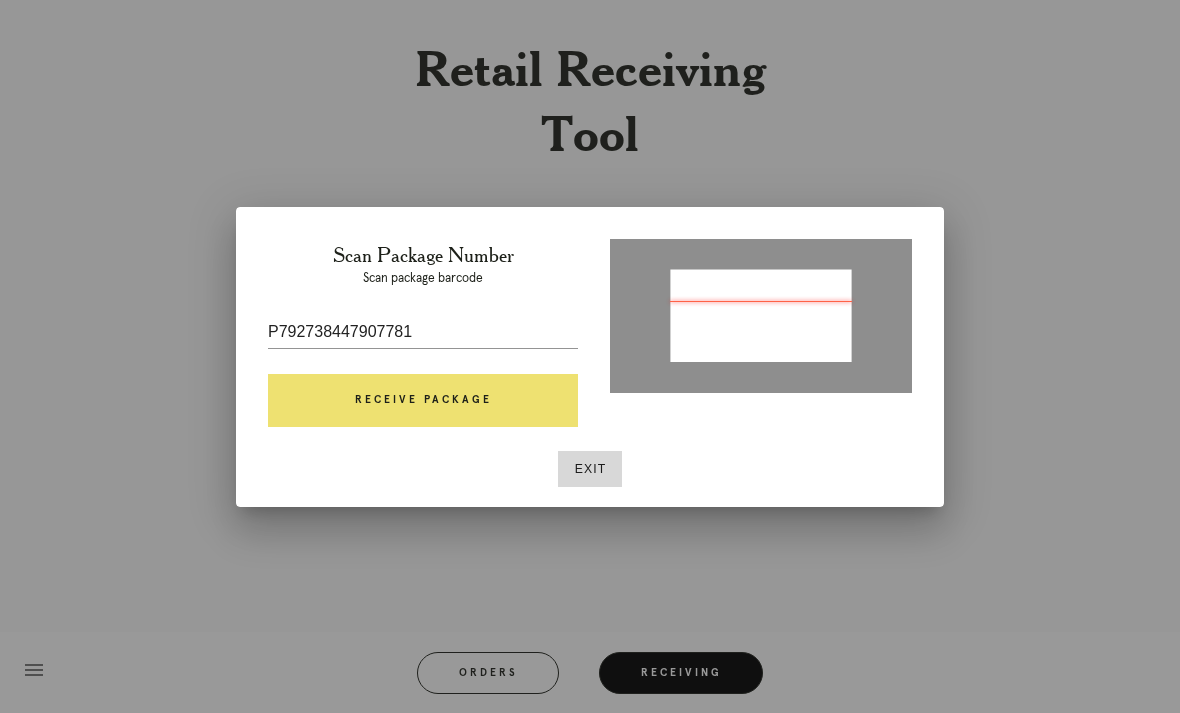 click on "Receive Package" at bounding box center [423, 401] 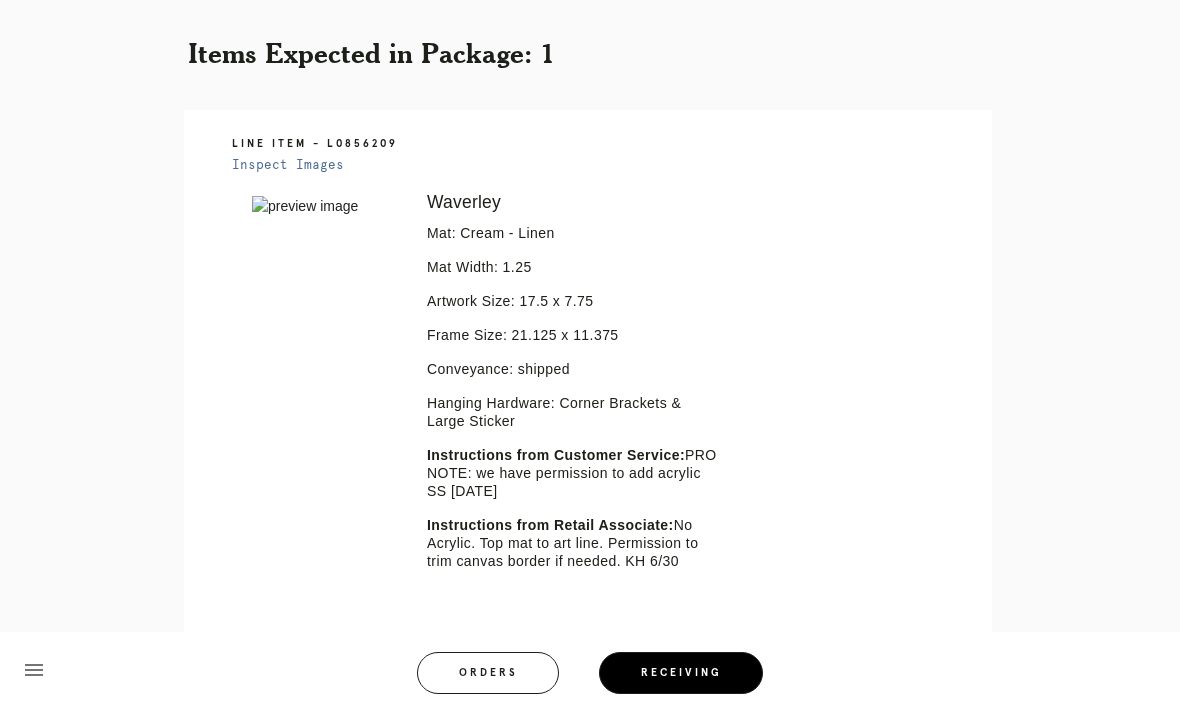 scroll, scrollTop: 376, scrollLeft: 0, axis: vertical 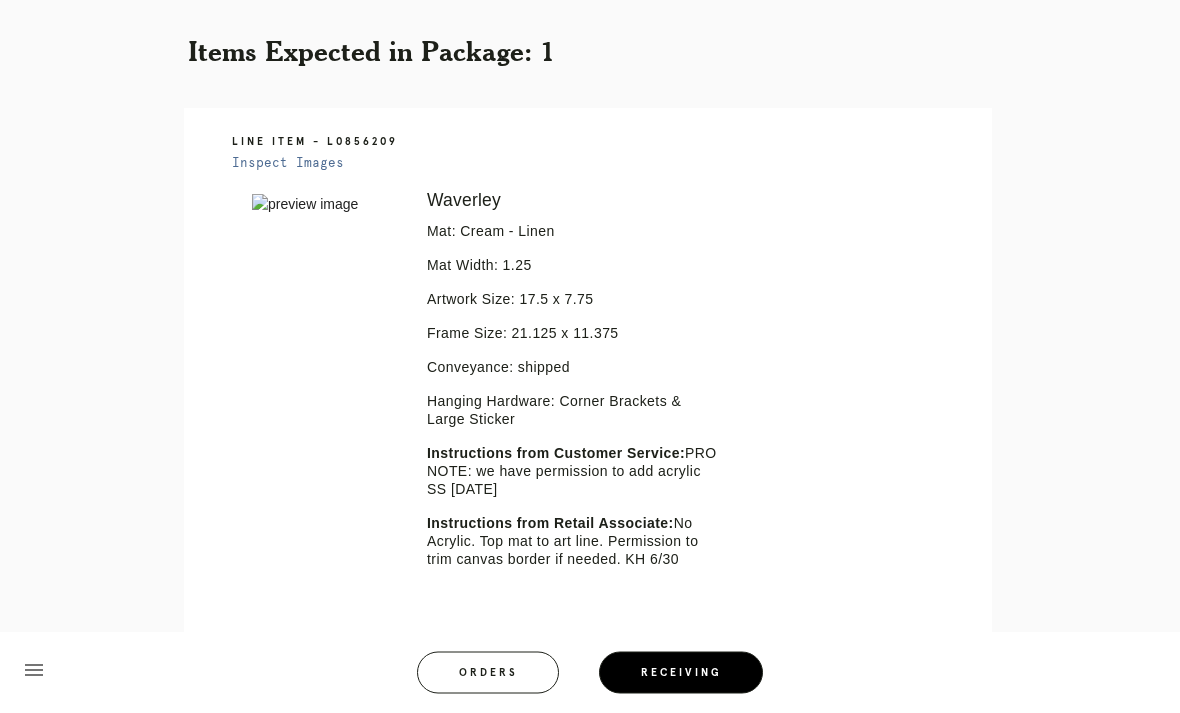 click on "Receiving" at bounding box center (681, 673) 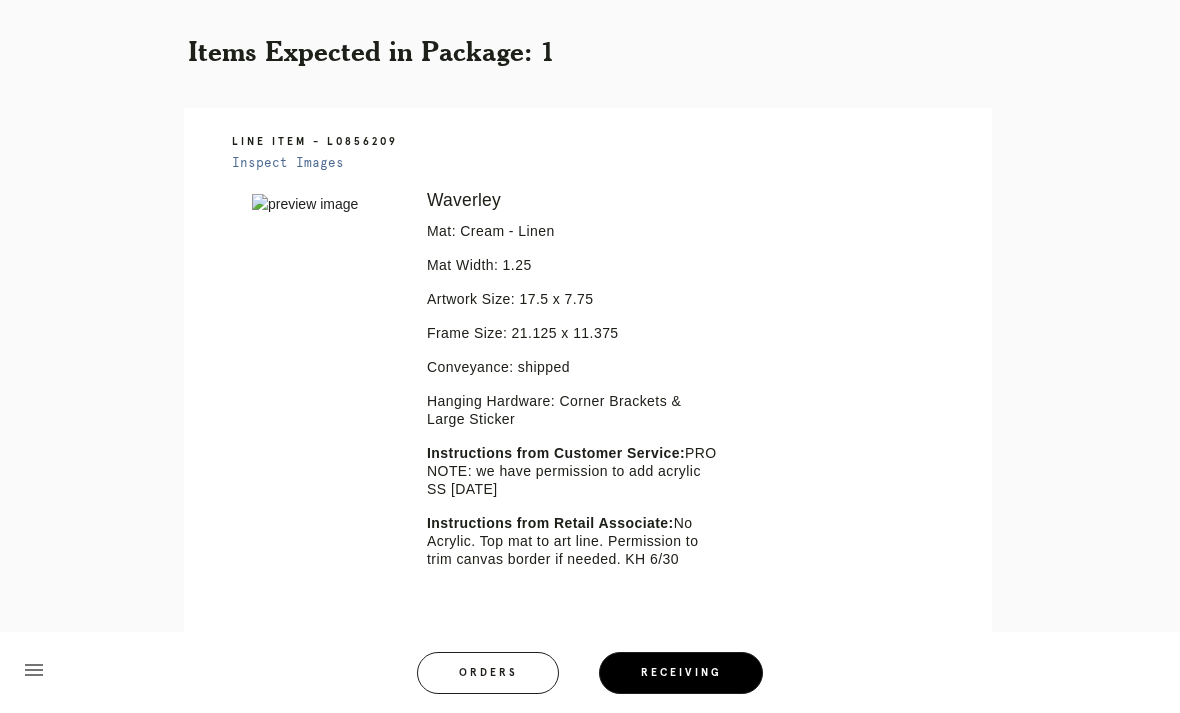 click on "Receiving" at bounding box center (681, 673) 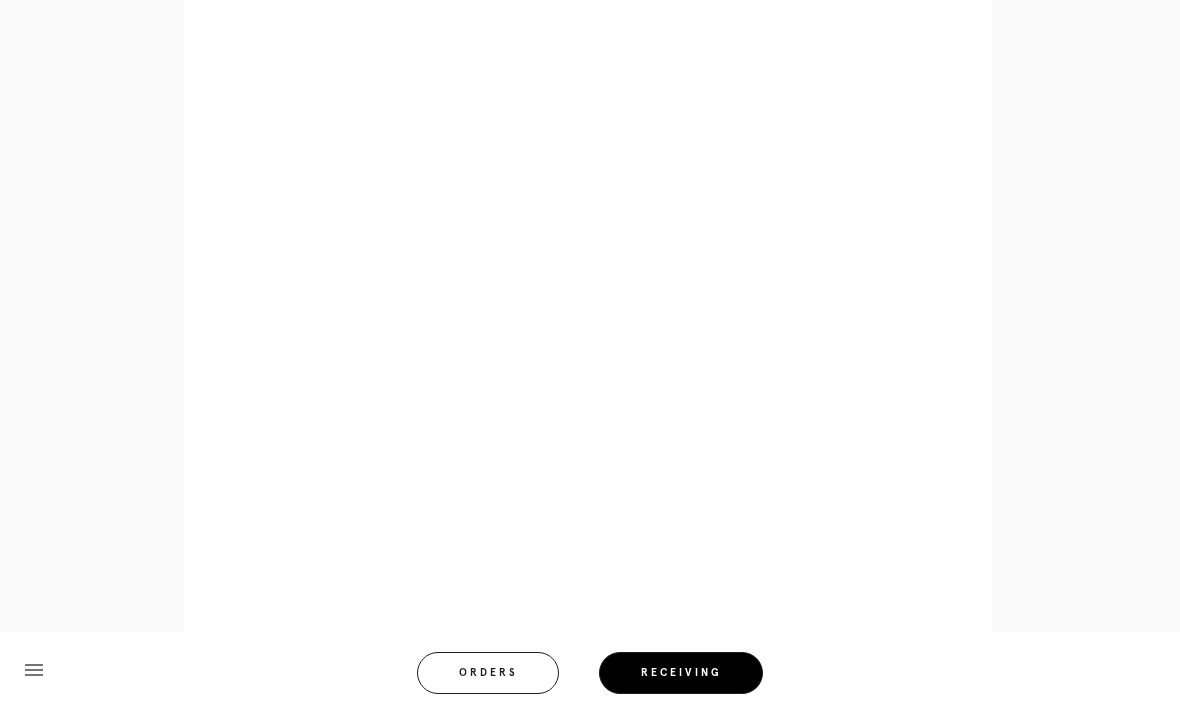 scroll, scrollTop: 992, scrollLeft: 0, axis: vertical 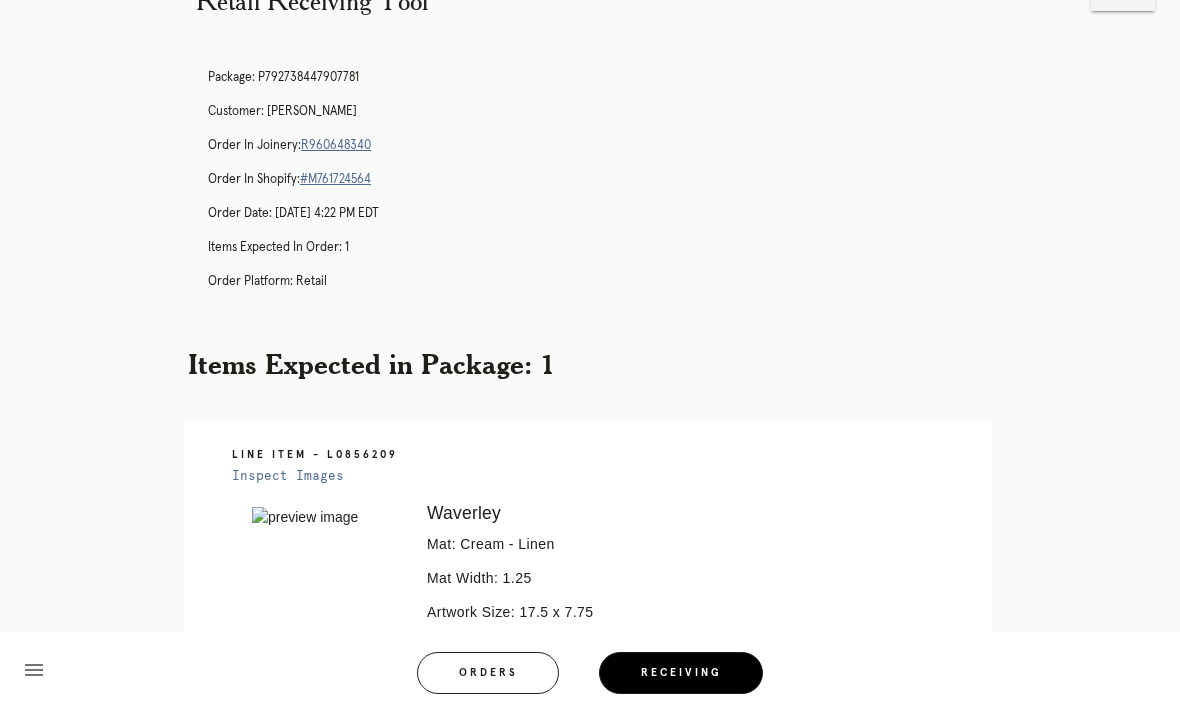 click on "Receiving" at bounding box center [681, 673] 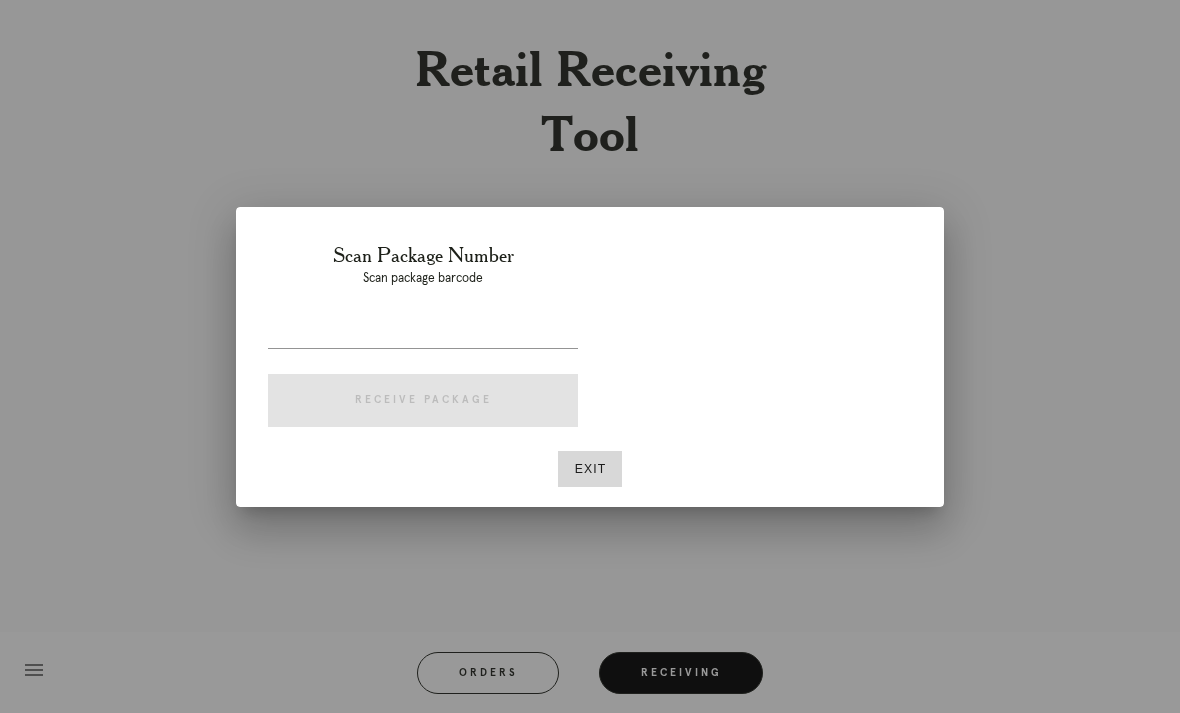scroll, scrollTop: 0, scrollLeft: 0, axis: both 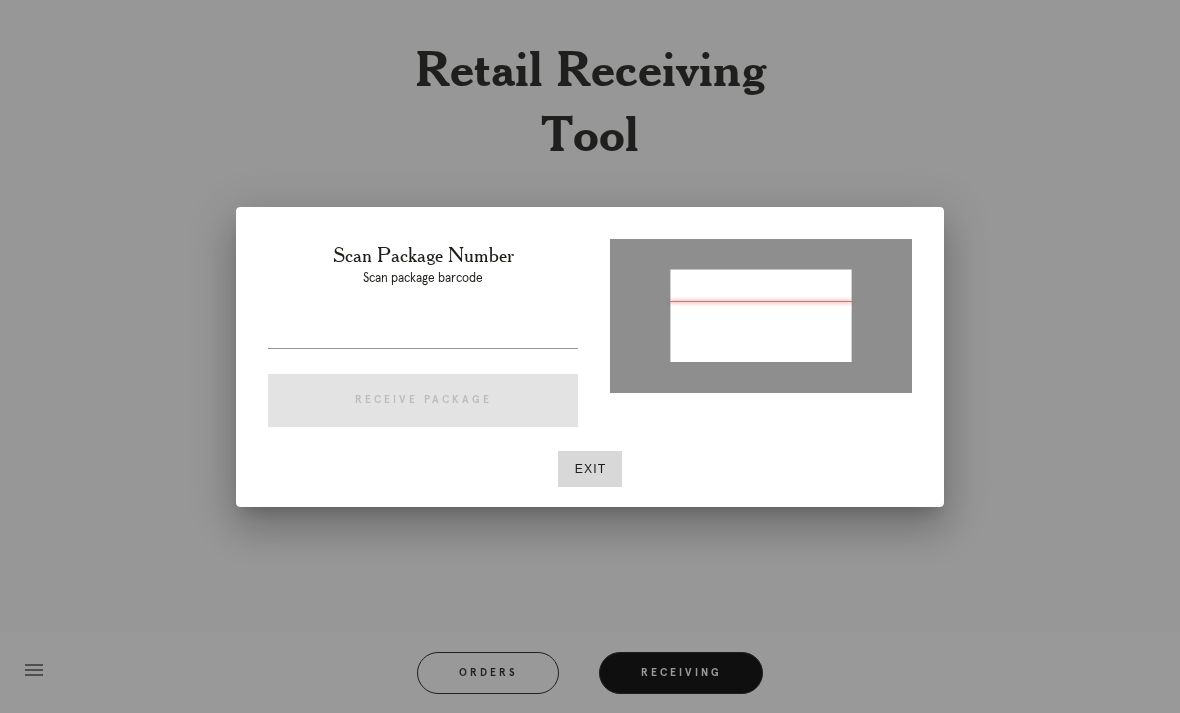 type on "P897236026752656" 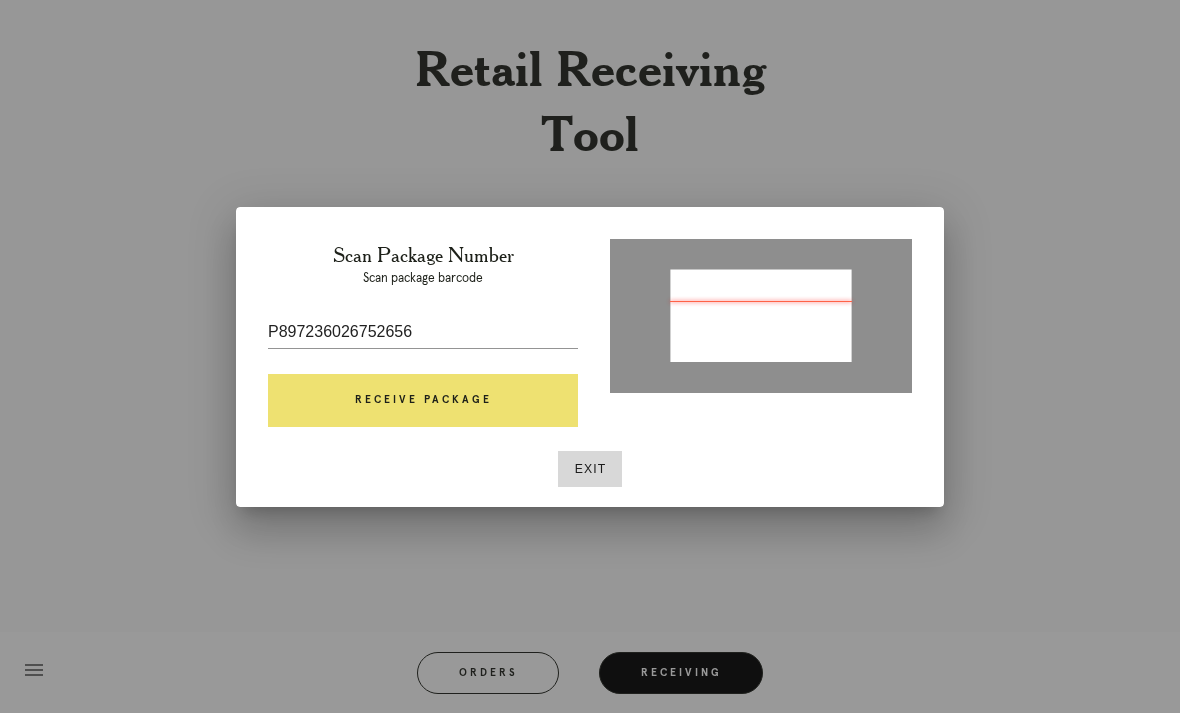 click on "Receive Package" at bounding box center (423, 401) 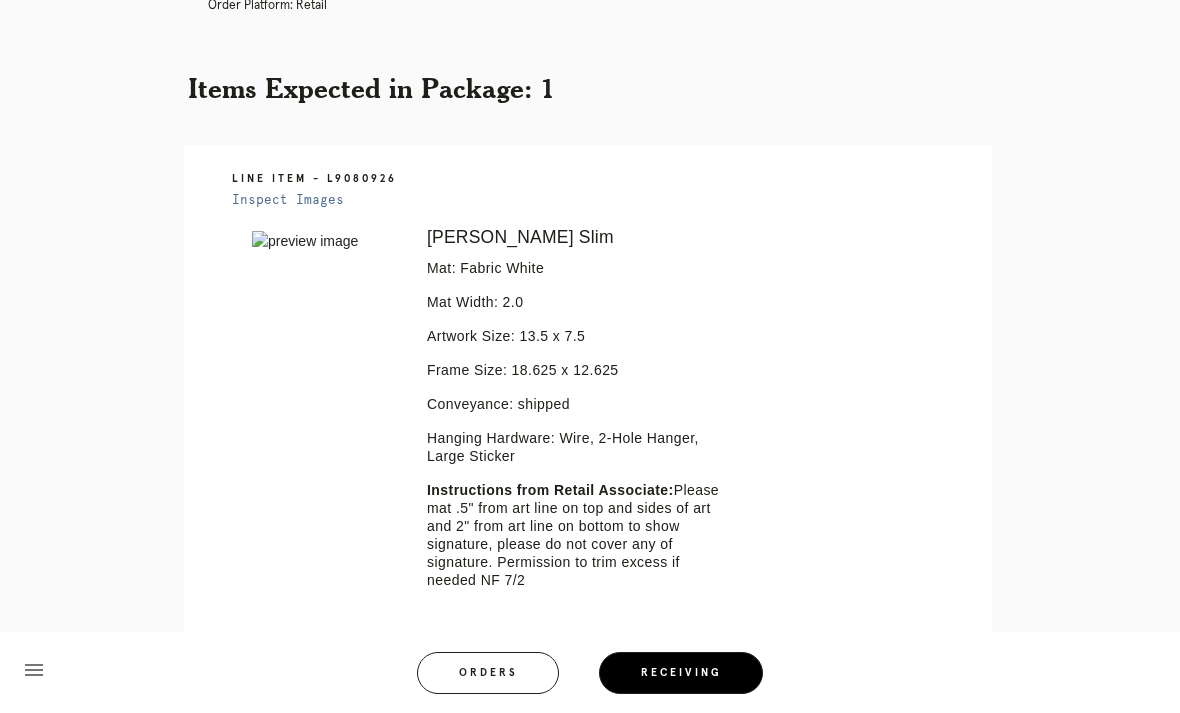 scroll, scrollTop: 342, scrollLeft: 0, axis: vertical 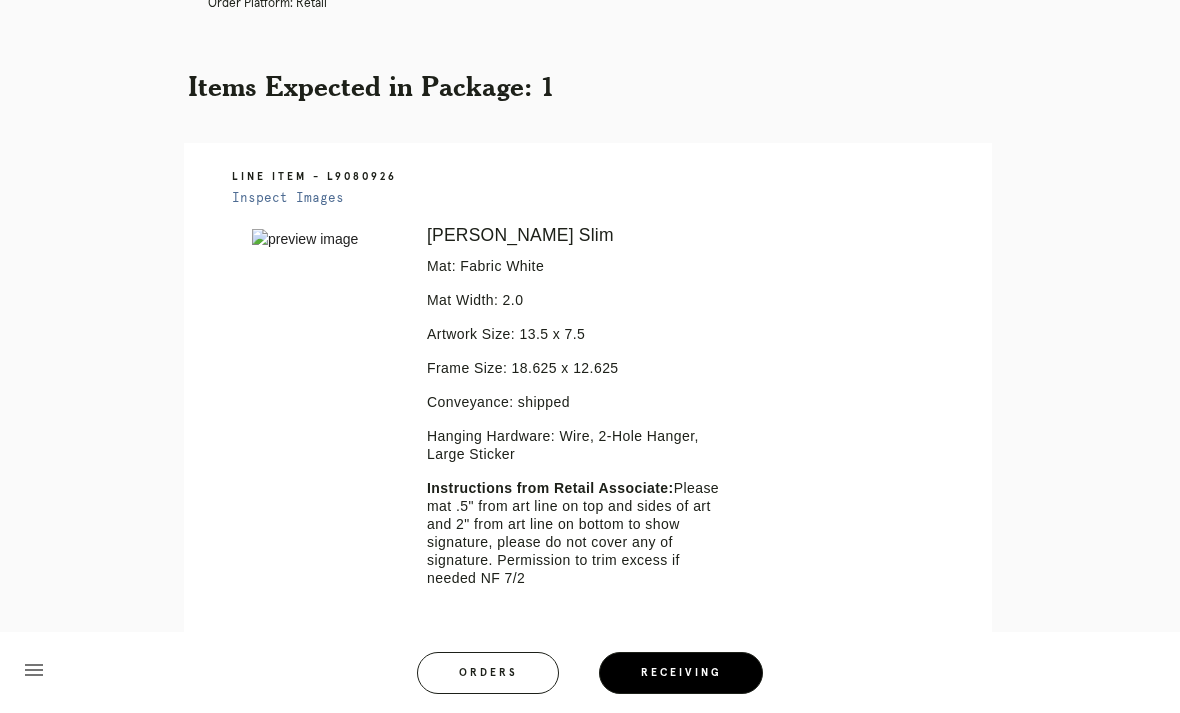 click on "Receiving" at bounding box center (681, 673) 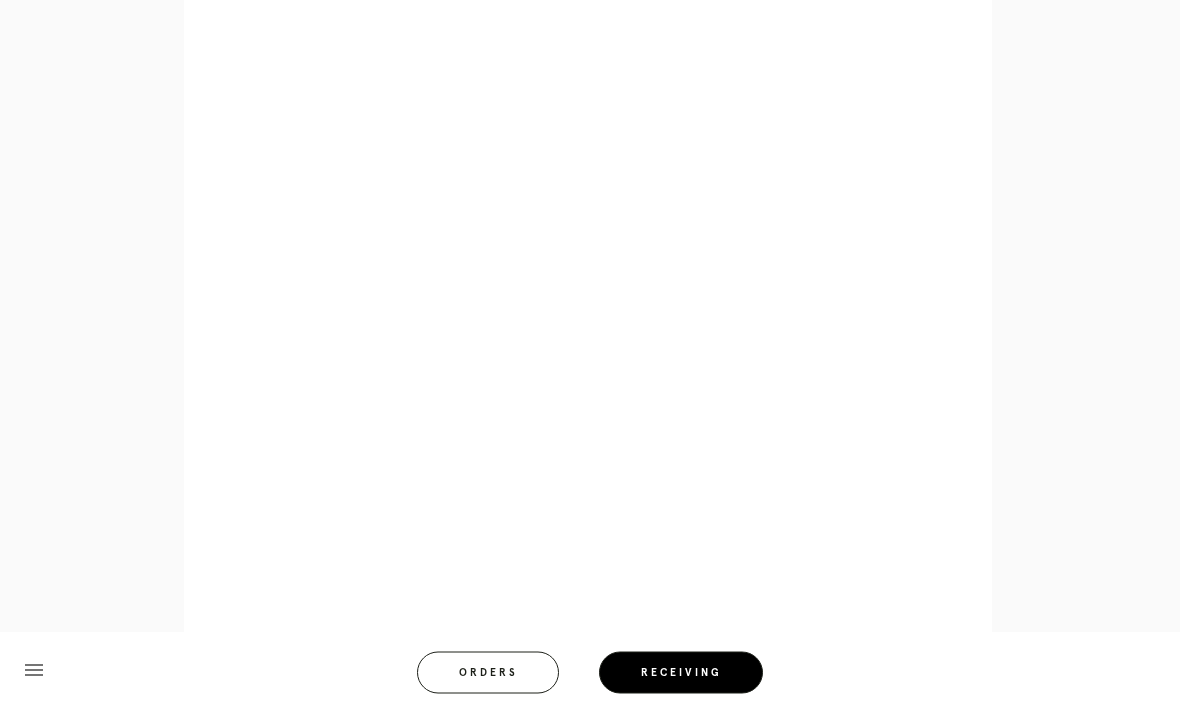 scroll, scrollTop: 976, scrollLeft: 0, axis: vertical 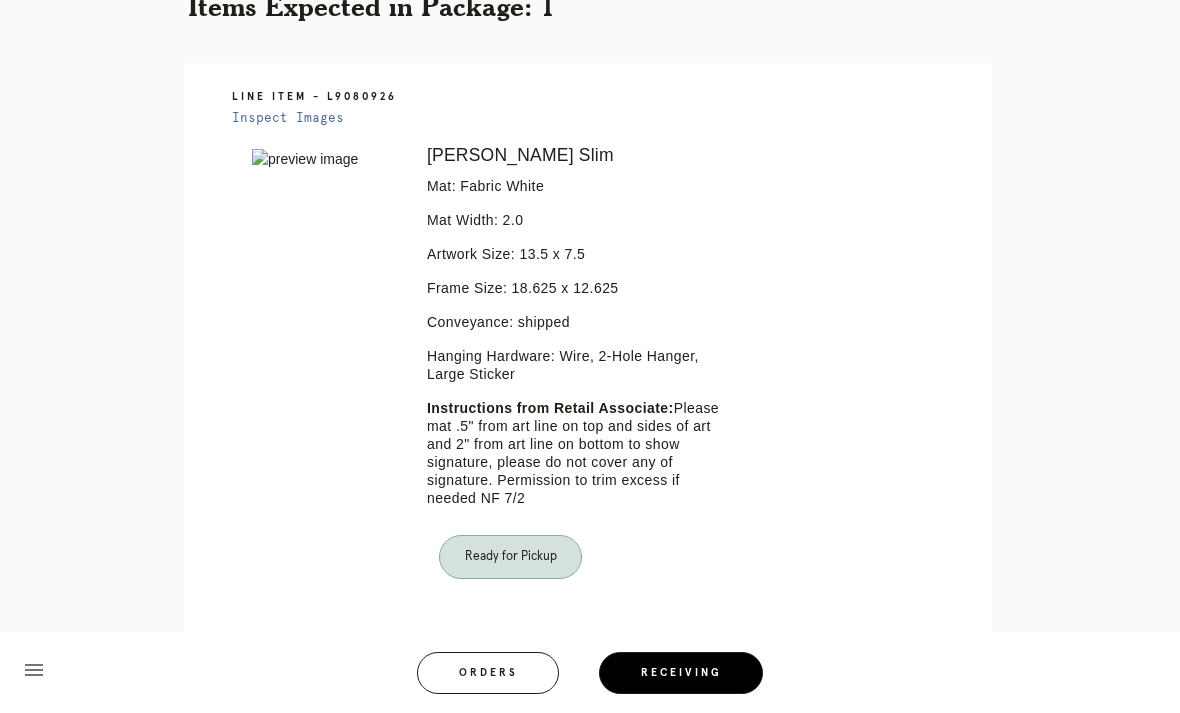 click on "Receiving" at bounding box center [681, 673] 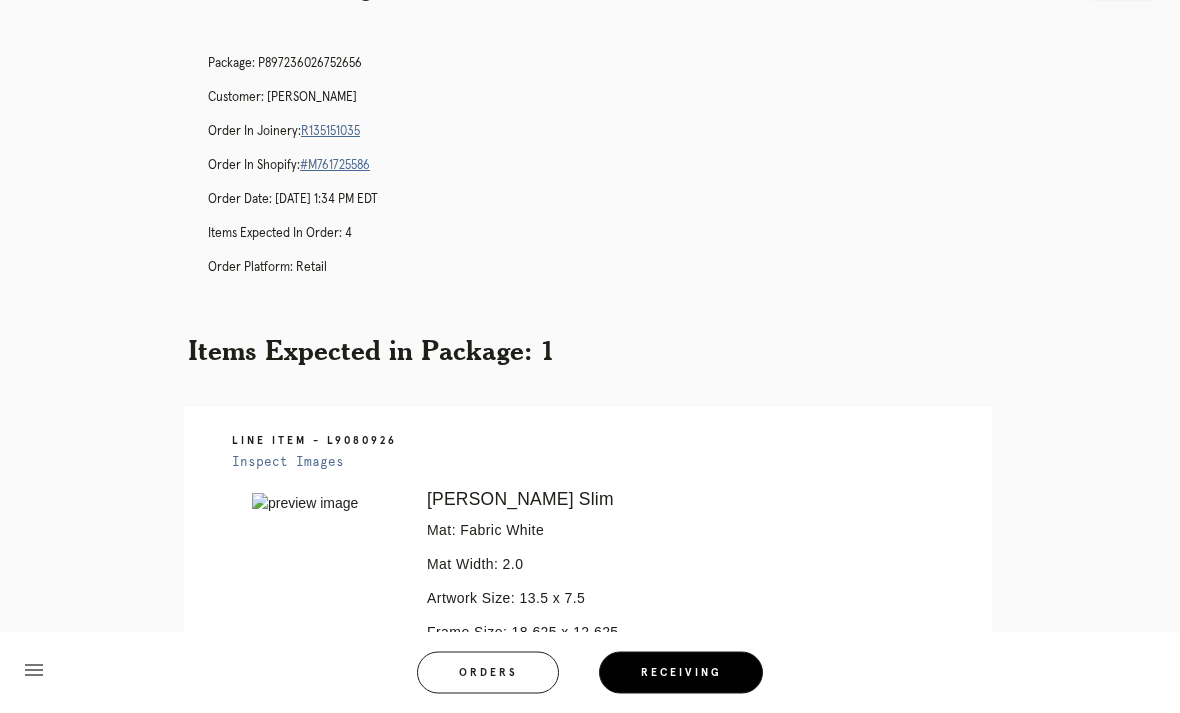 scroll, scrollTop: 0, scrollLeft: 0, axis: both 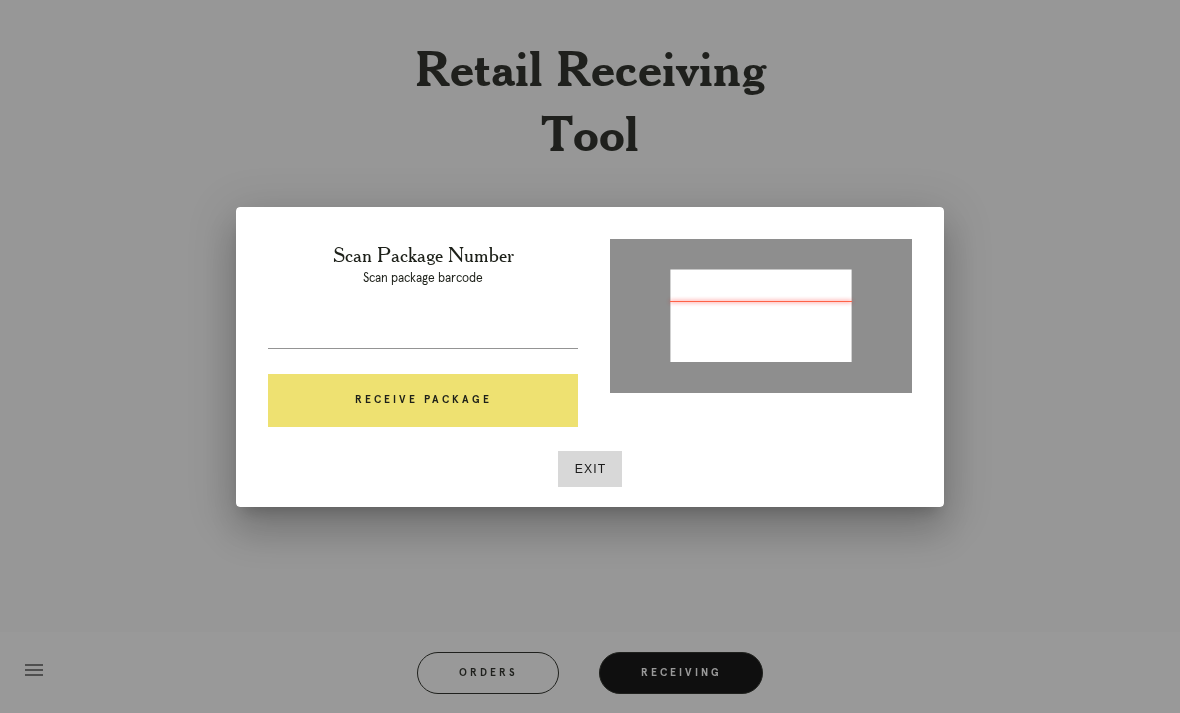 type on "P485350150406459" 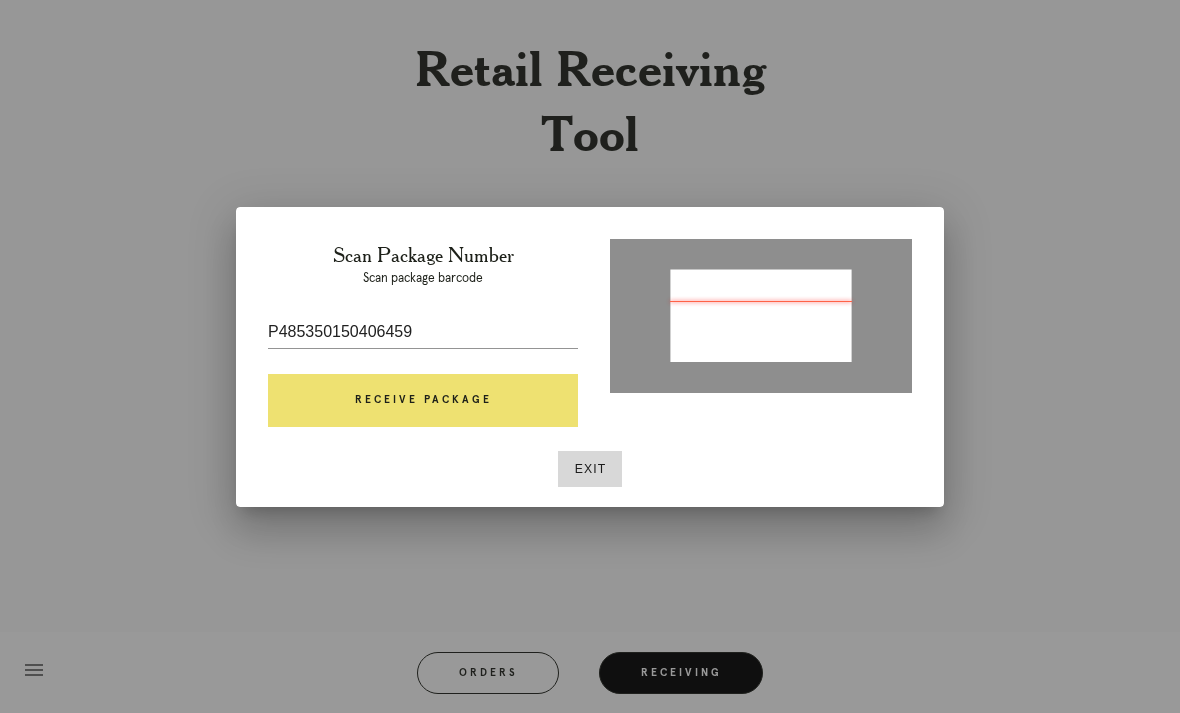 click on "Receive Package" at bounding box center [423, 401] 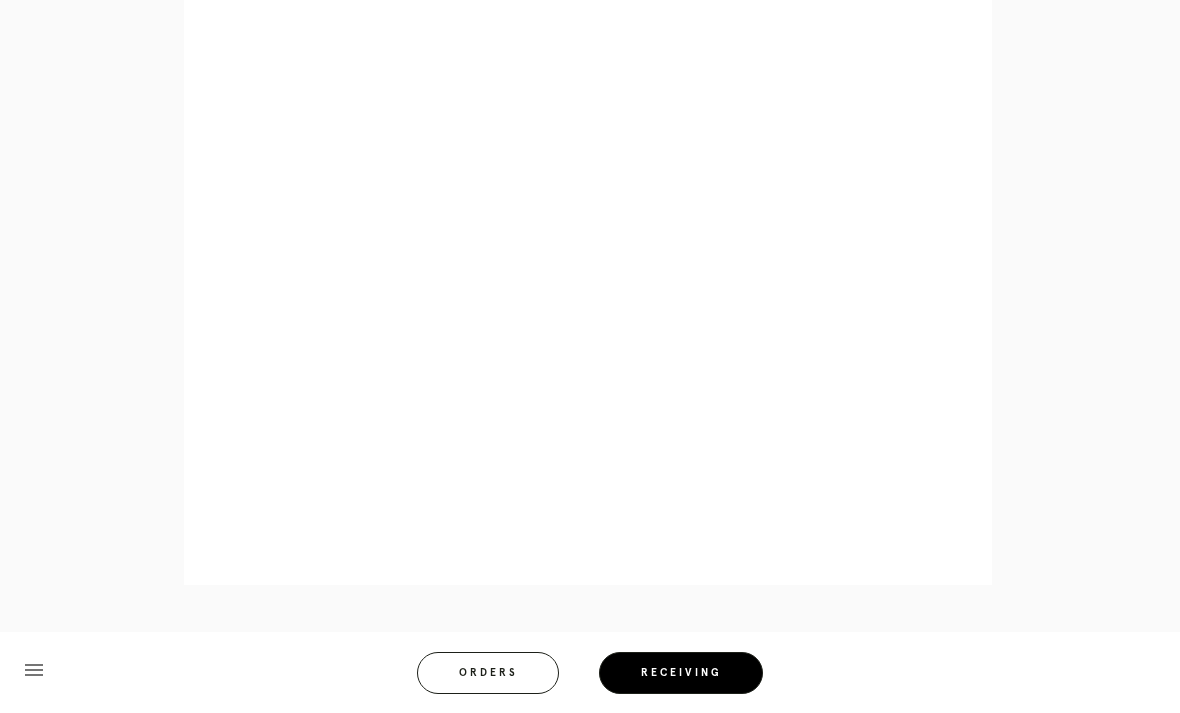 scroll, scrollTop: 852, scrollLeft: 0, axis: vertical 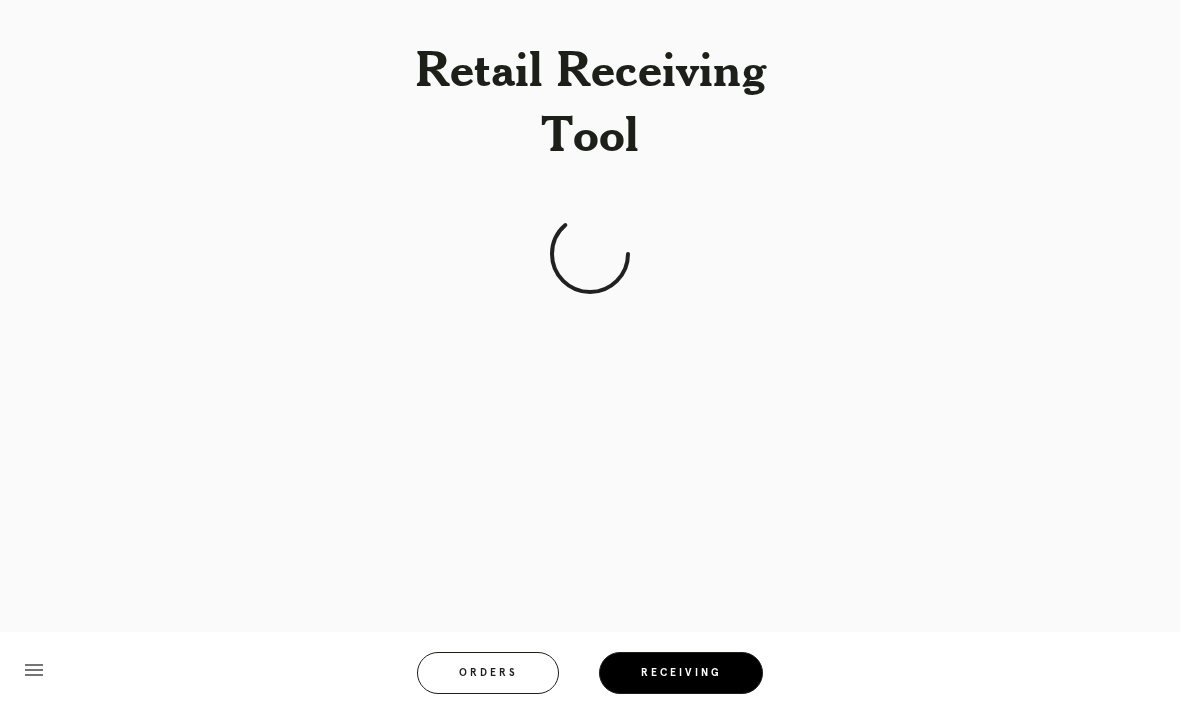 click on "Receiving" at bounding box center (681, 673) 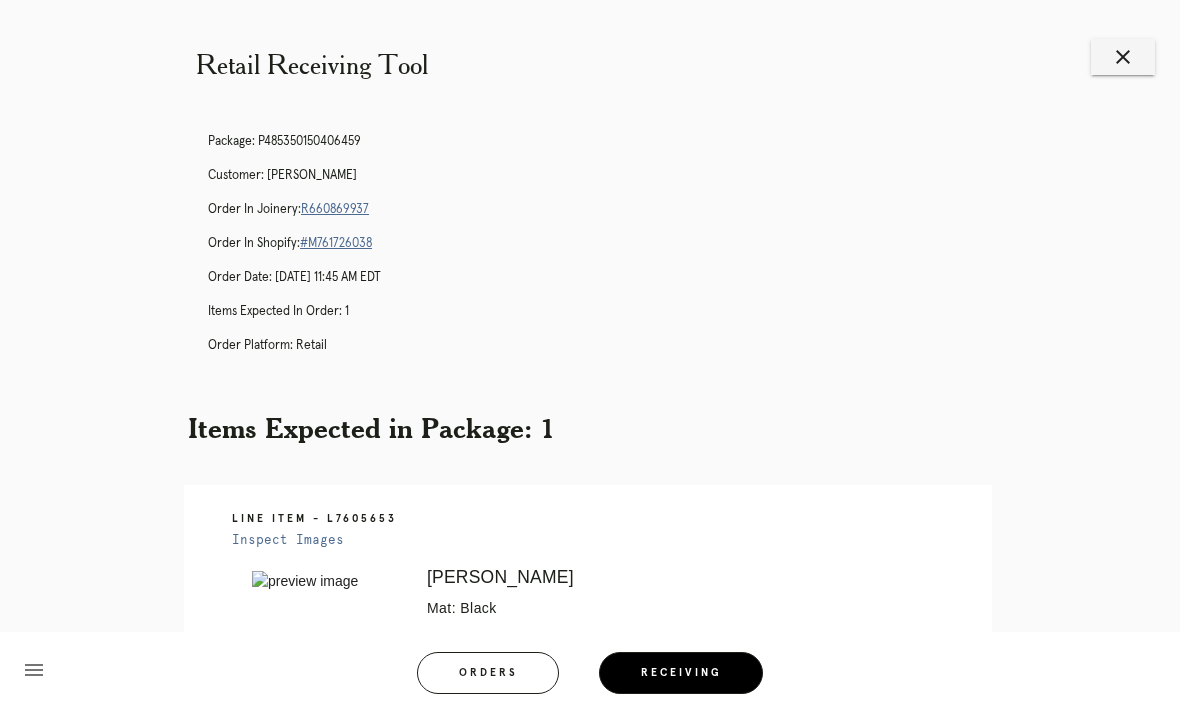 click on "Receiving" at bounding box center (681, 673) 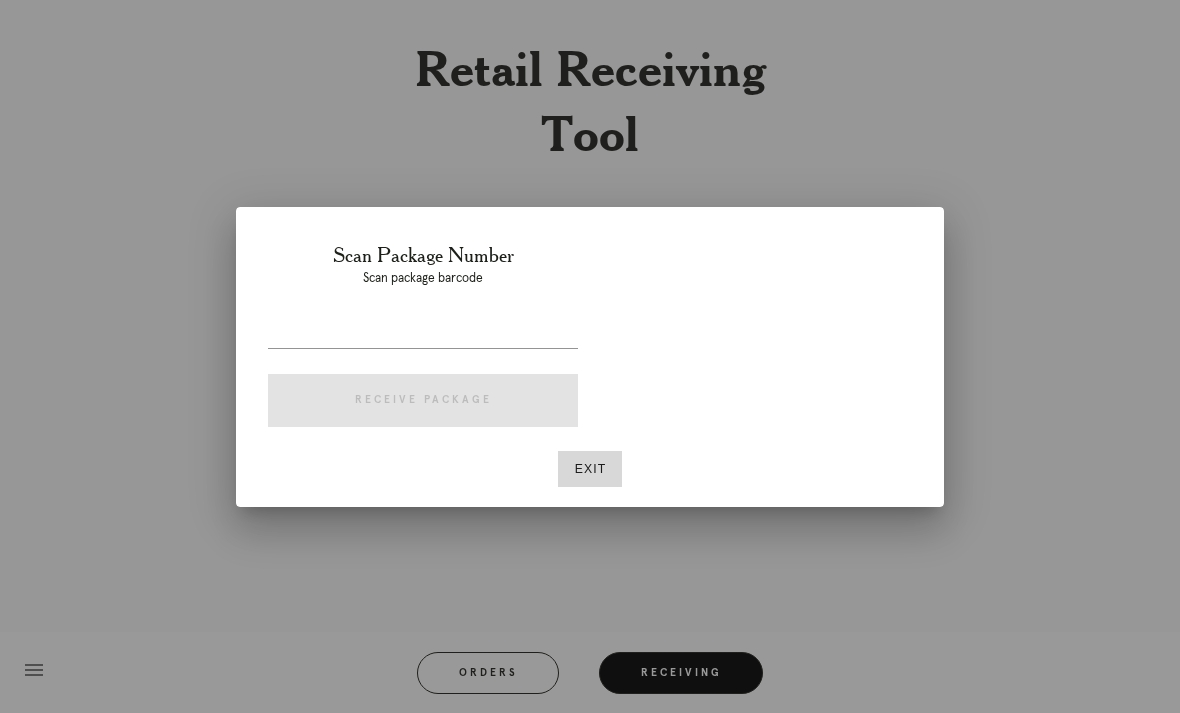 scroll, scrollTop: 0, scrollLeft: 0, axis: both 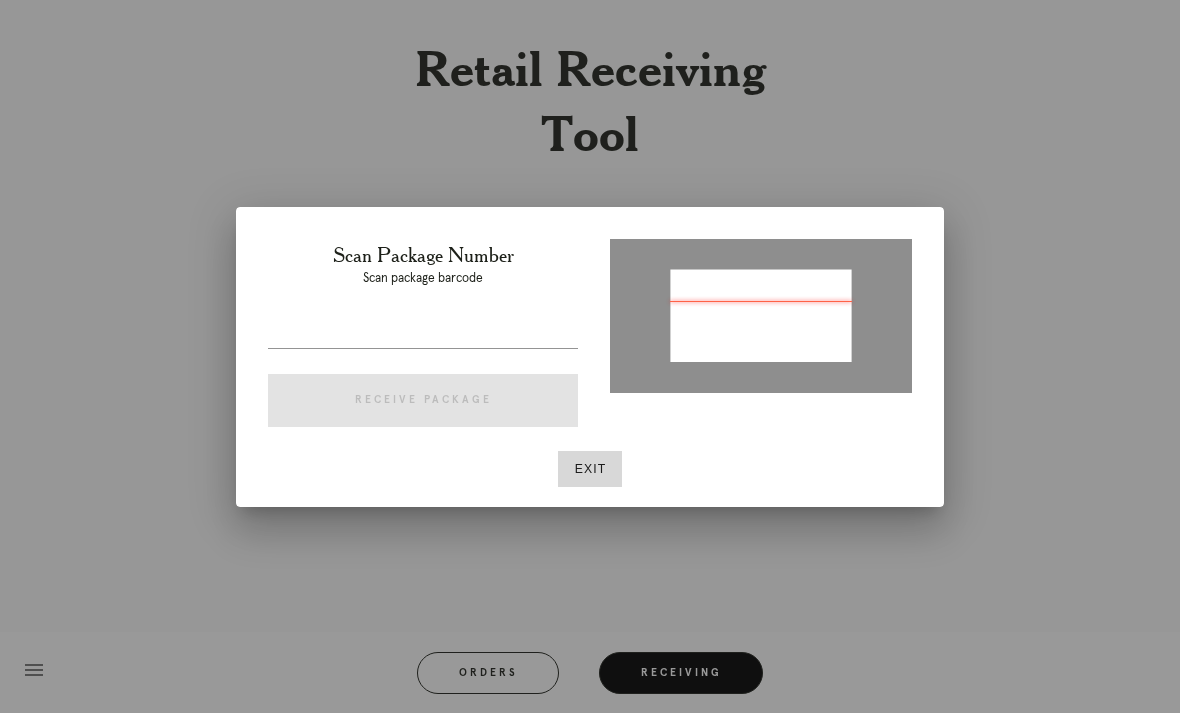 type on "P350967049091922" 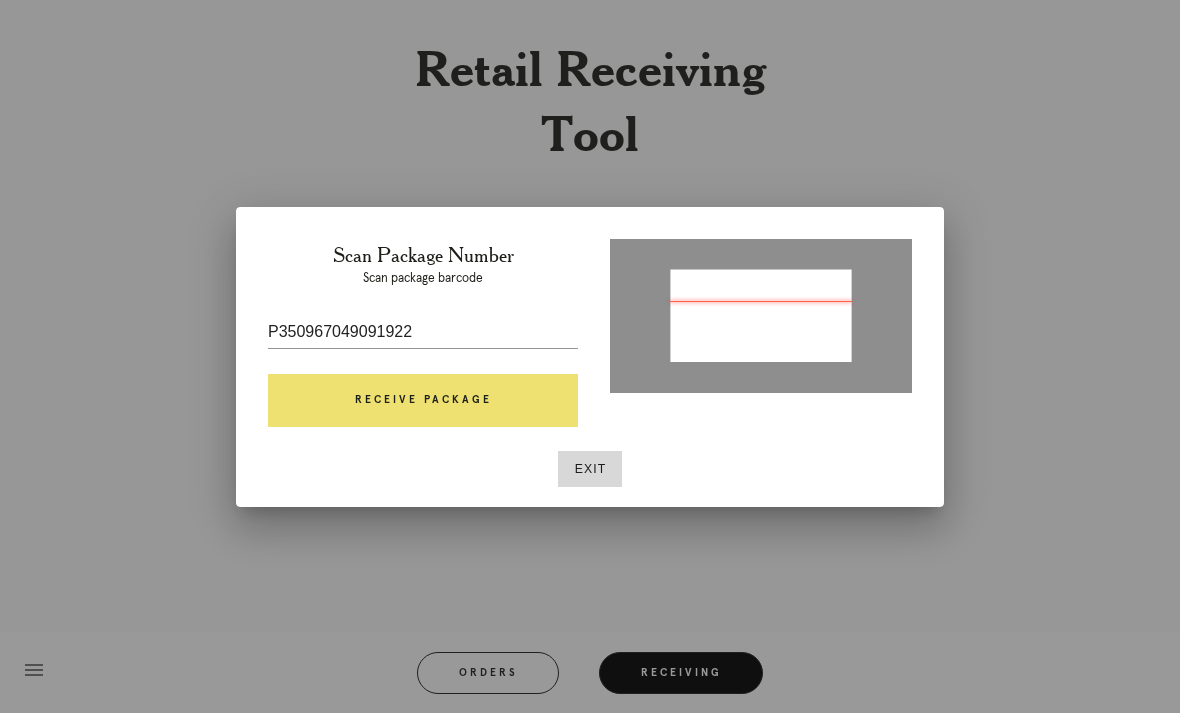 click on "Receive Package" at bounding box center [423, 401] 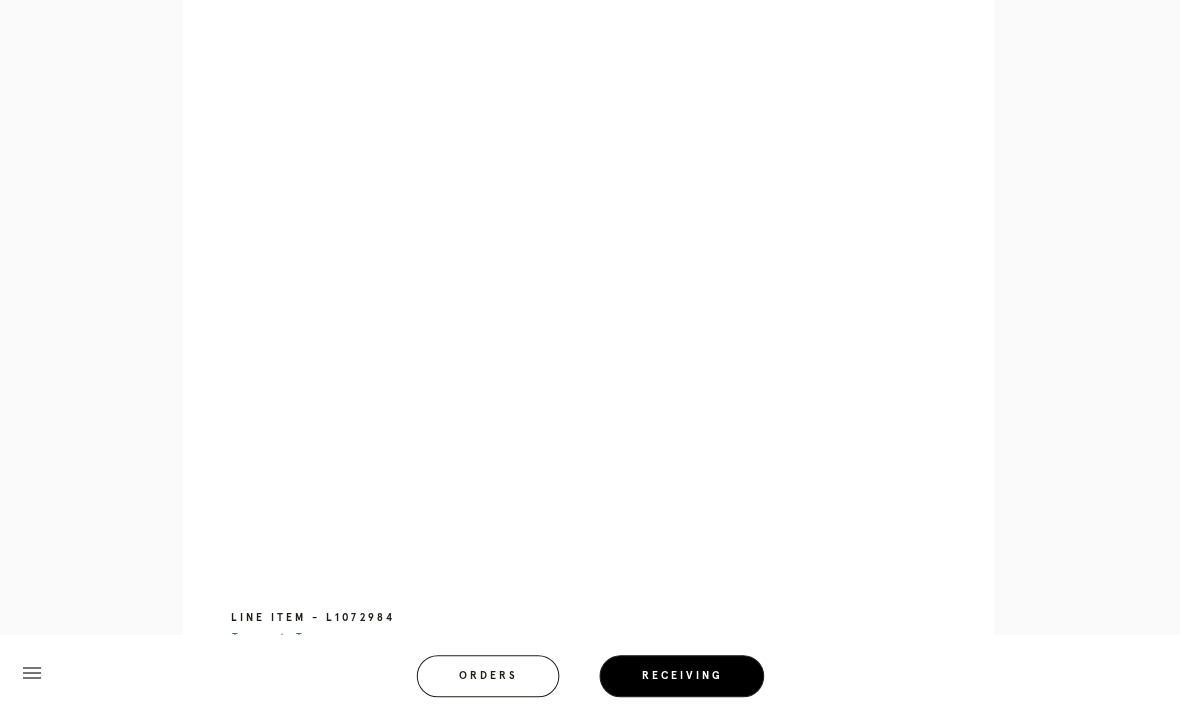 scroll, scrollTop: 921, scrollLeft: 0, axis: vertical 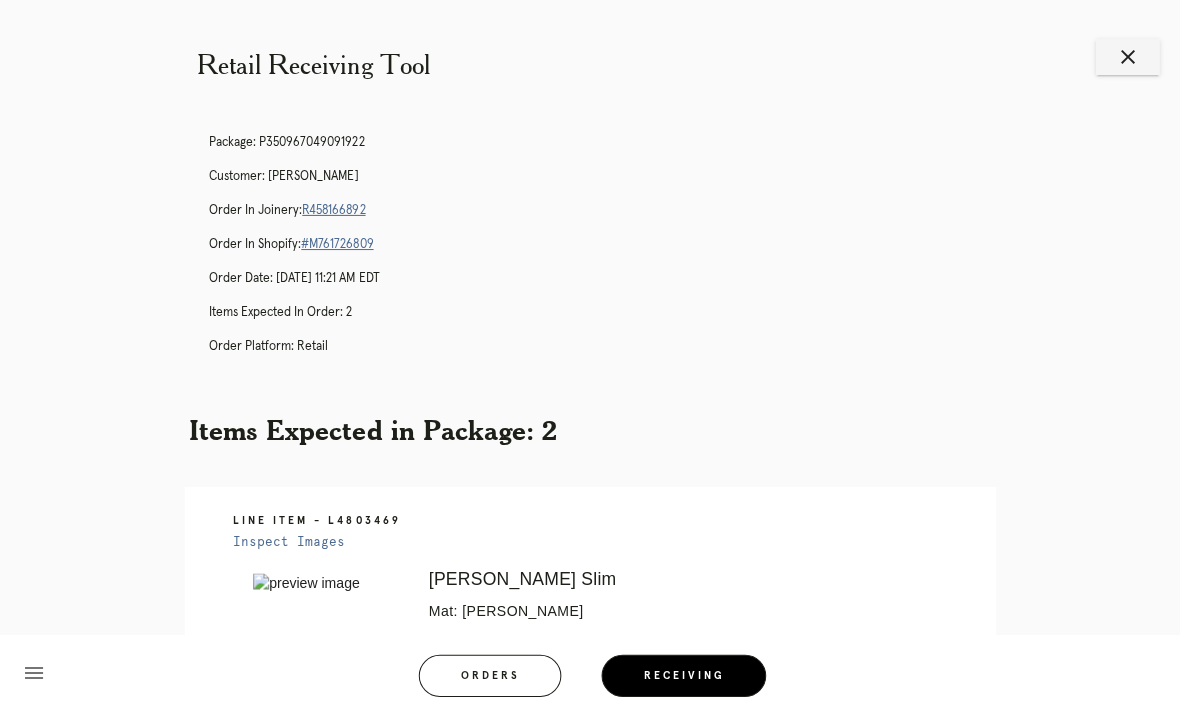 click on "Receiving" at bounding box center [681, 673] 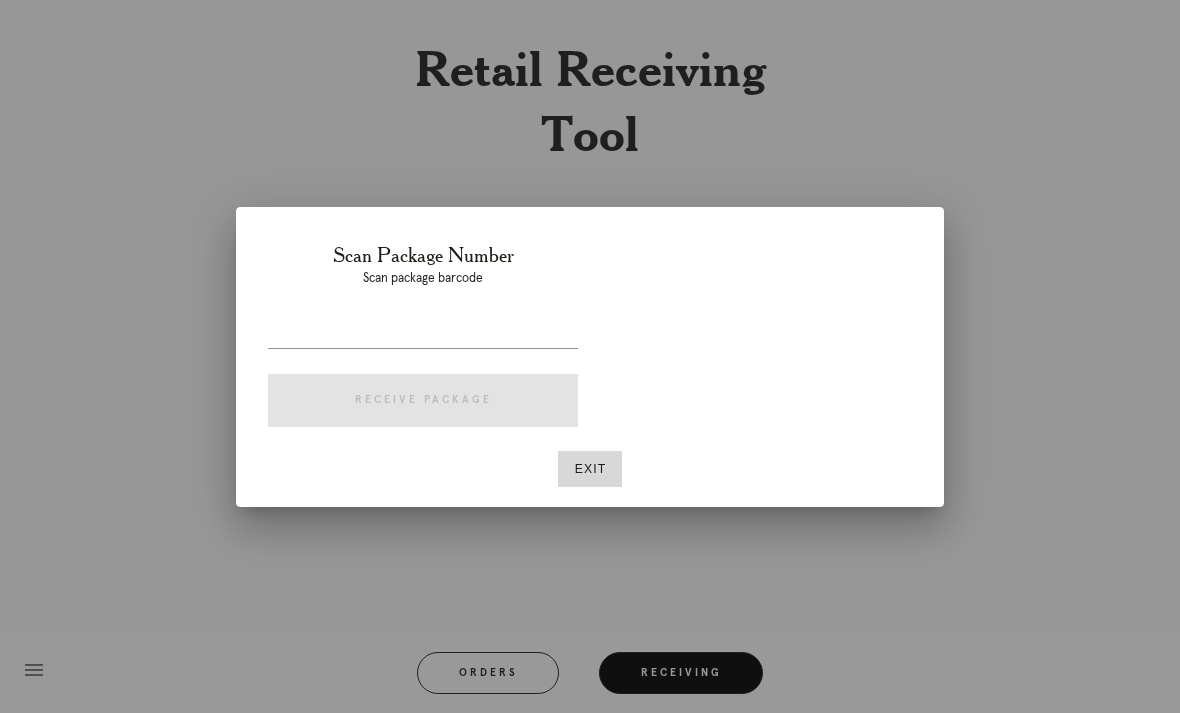 scroll, scrollTop: 0, scrollLeft: 0, axis: both 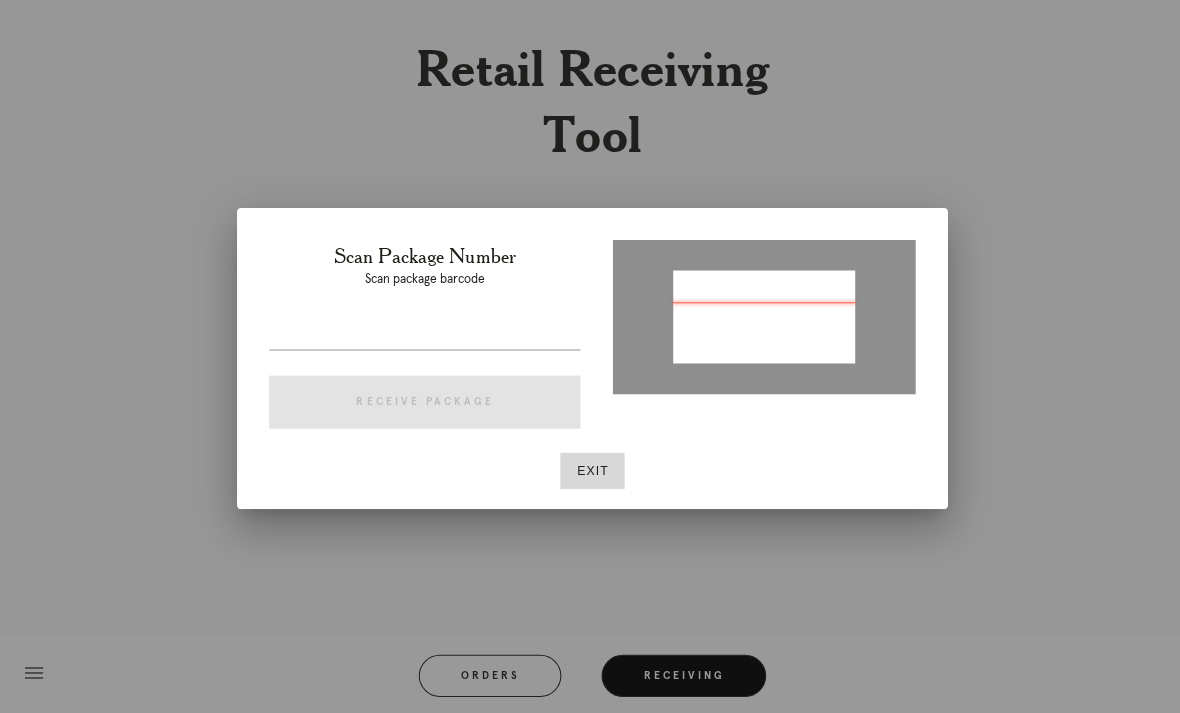 type on "108104834395830" 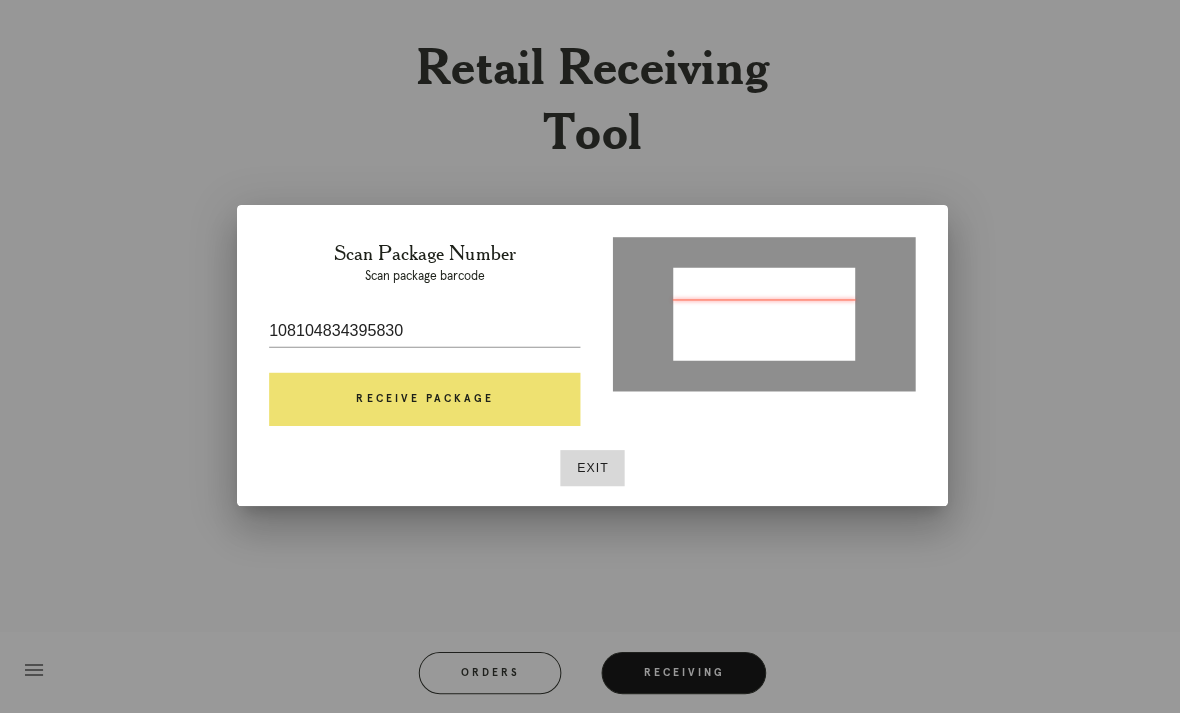 scroll, scrollTop: 0, scrollLeft: 0, axis: both 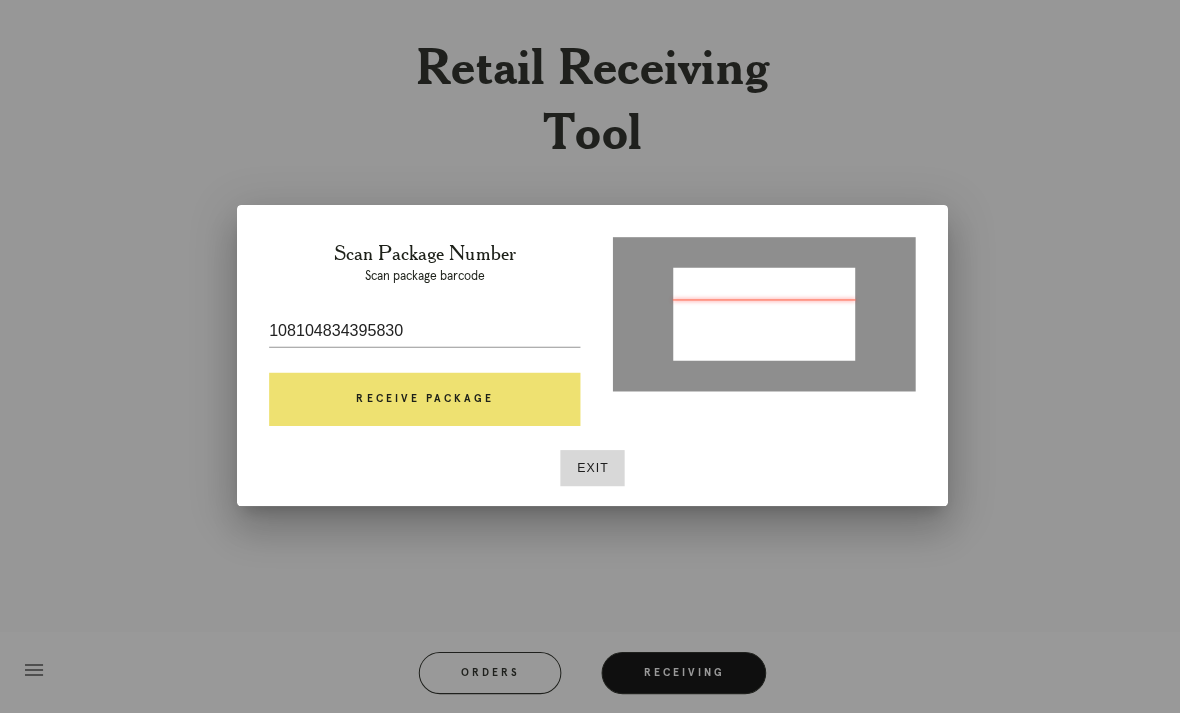 click on "Exit" at bounding box center (590, 469) 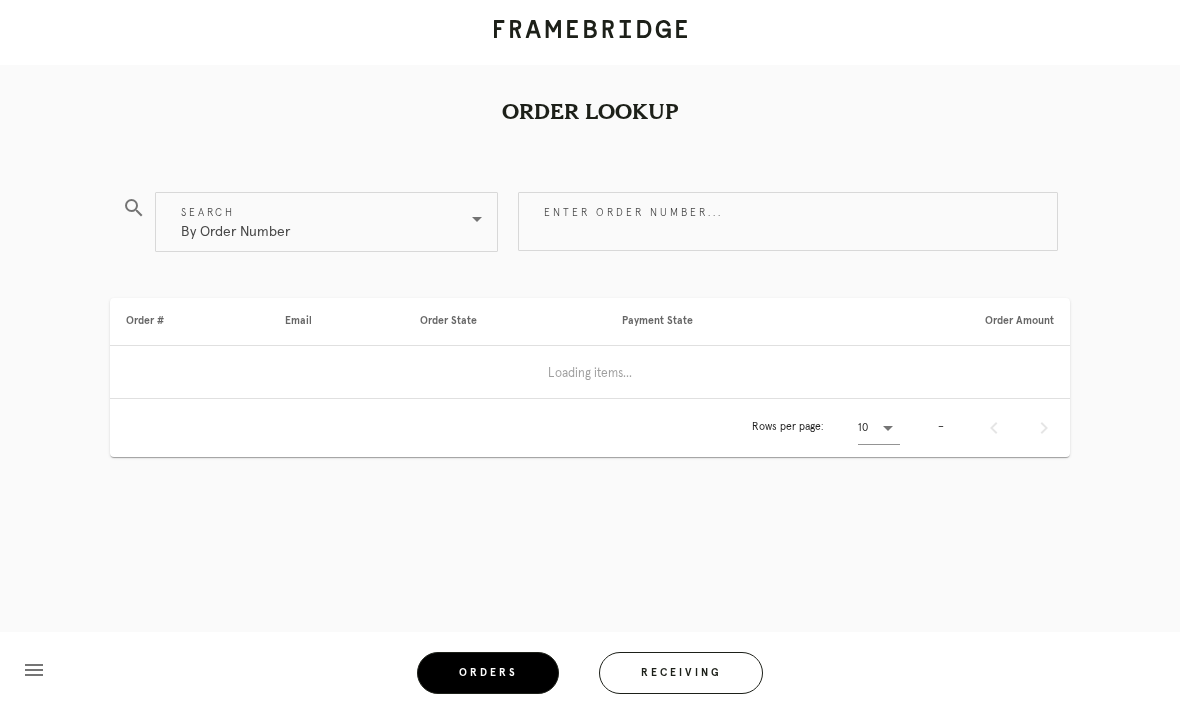 scroll, scrollTop: 0, scrollLeft: 0, axis: both 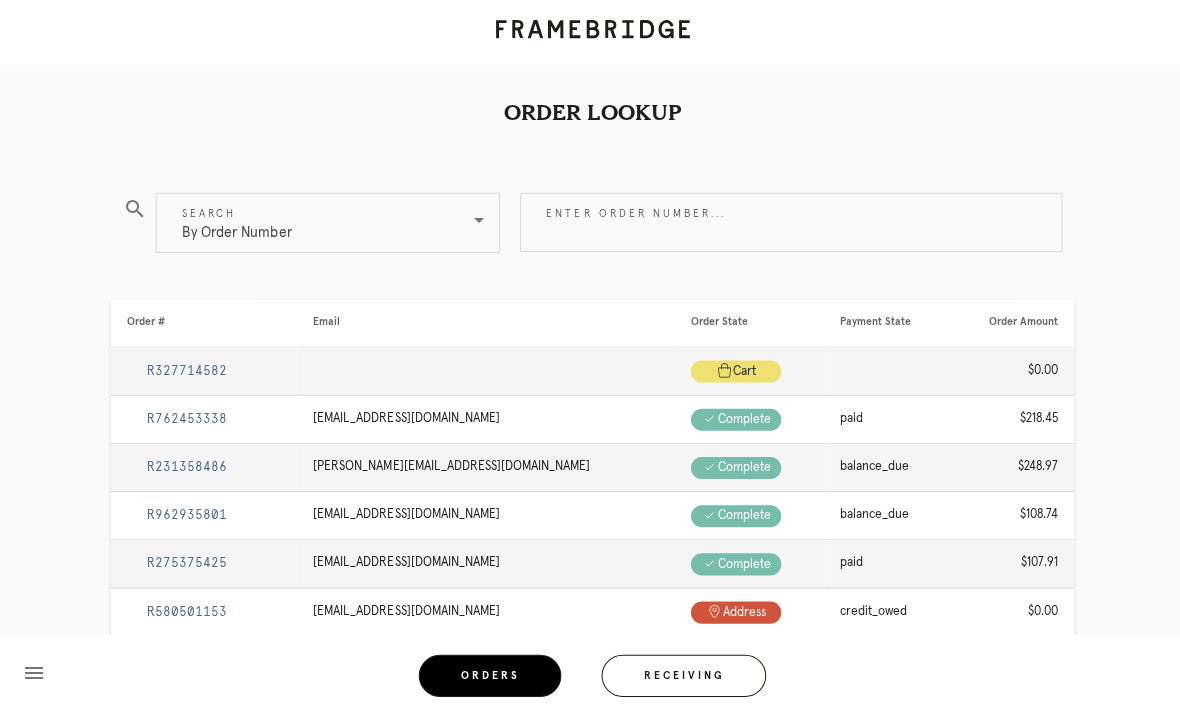 click on "Receiving" at bounding box center [681, 673] 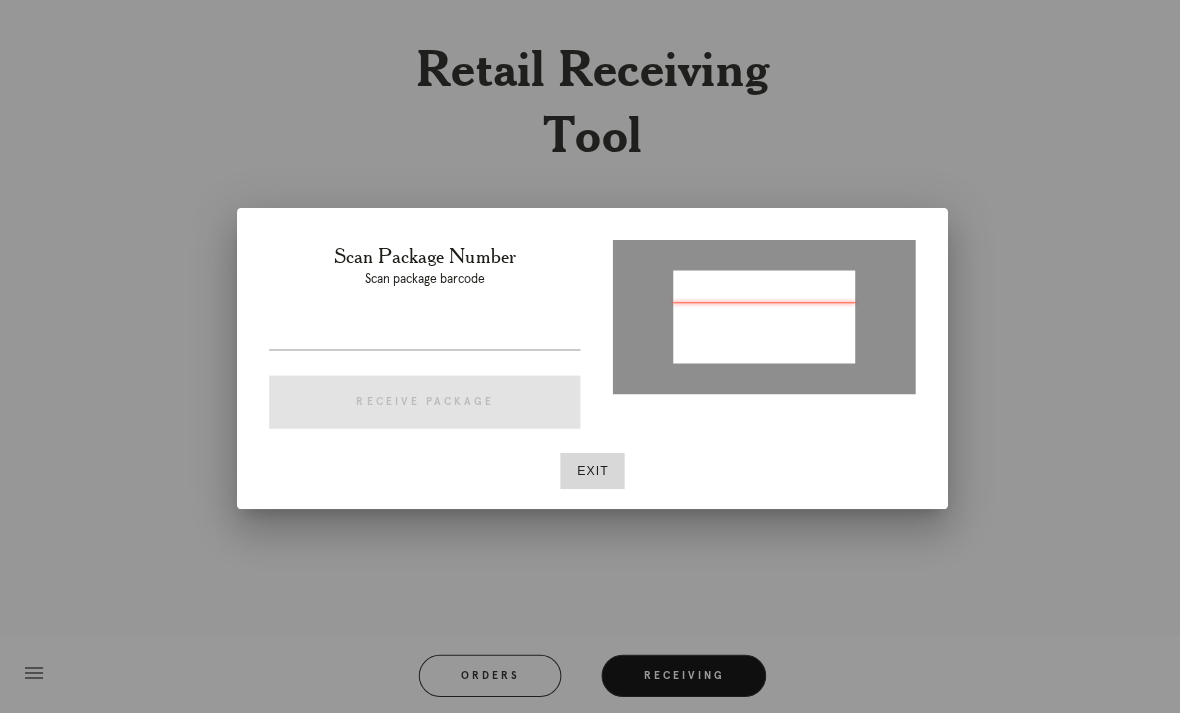 type on "P133809389082389" 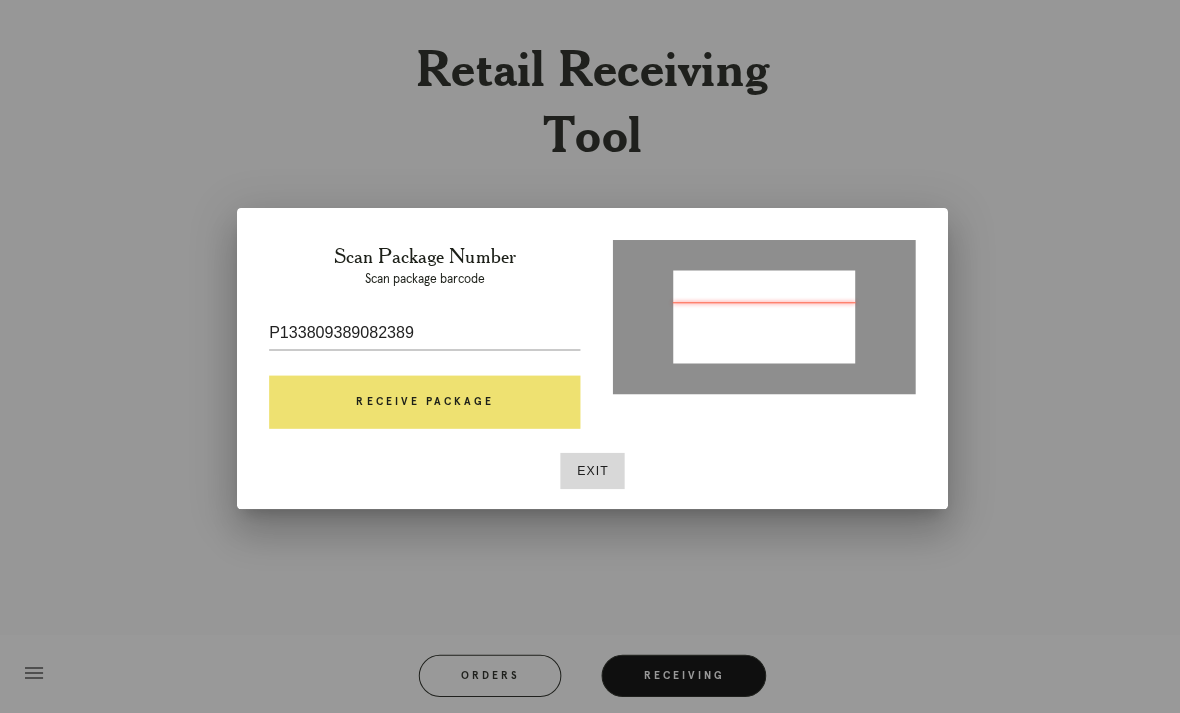 click on "Receive Package" at bounding box center [423, 401] 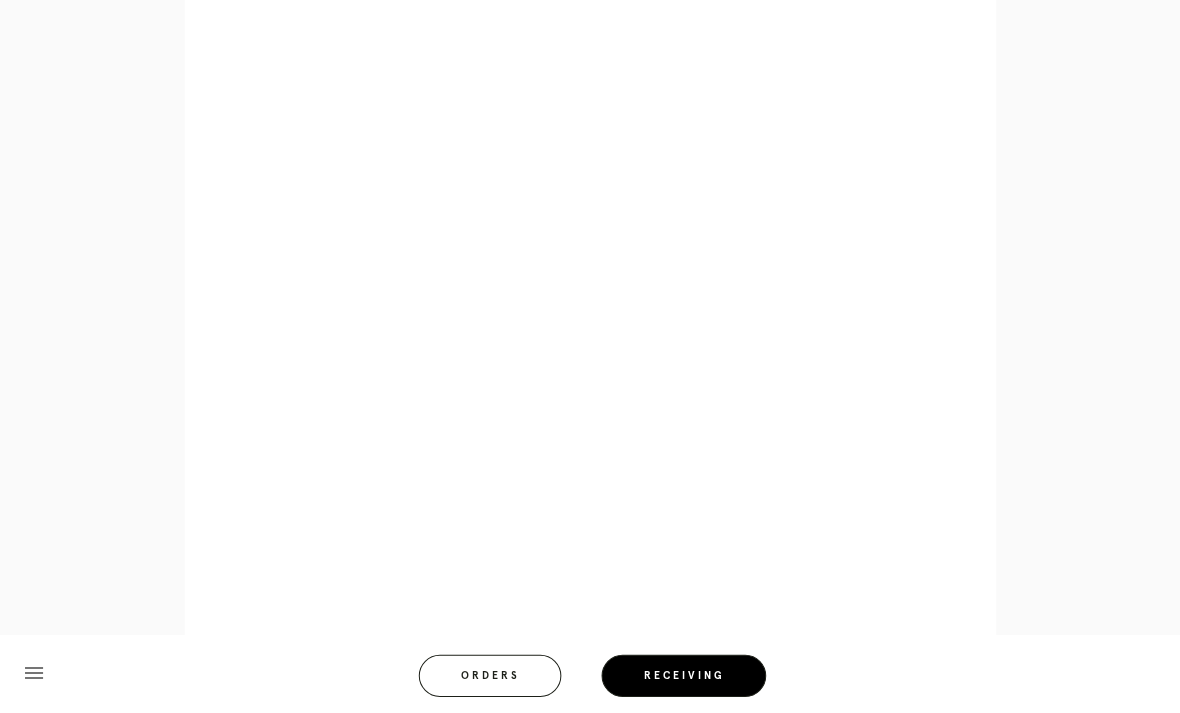 scroll, scrollTop: 855, scrollLeft: 0, axis: vertical 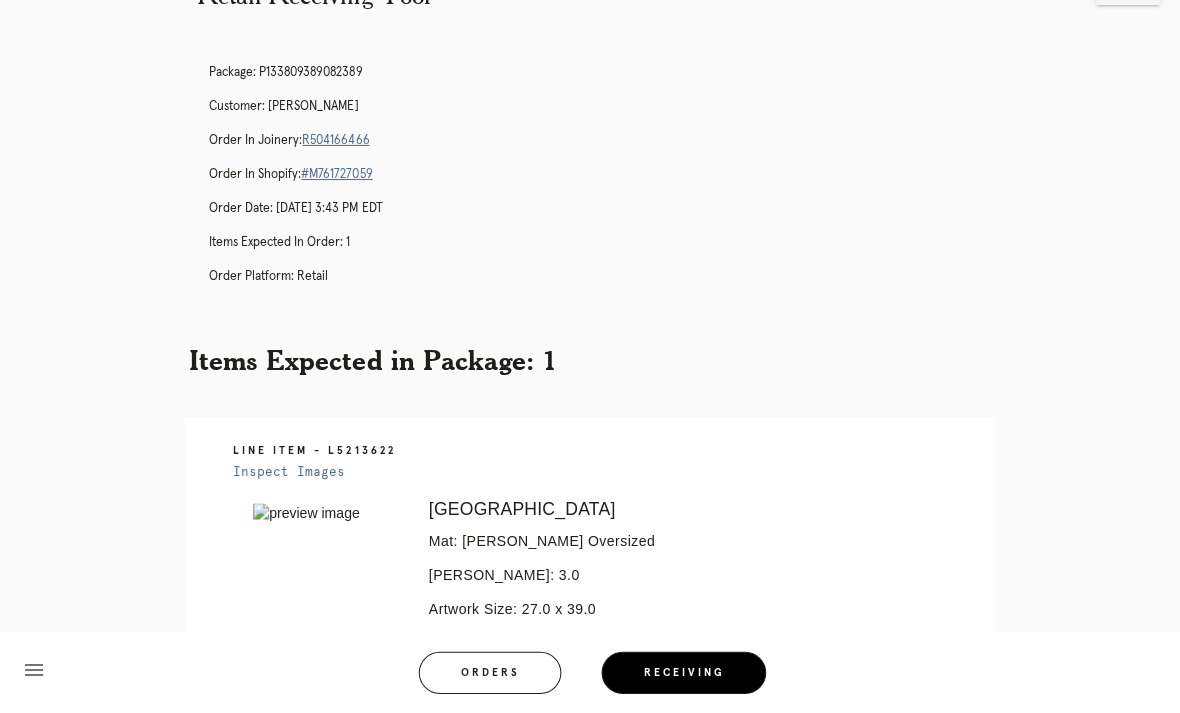 click on "Receiving" at bounding box center (681, 673) 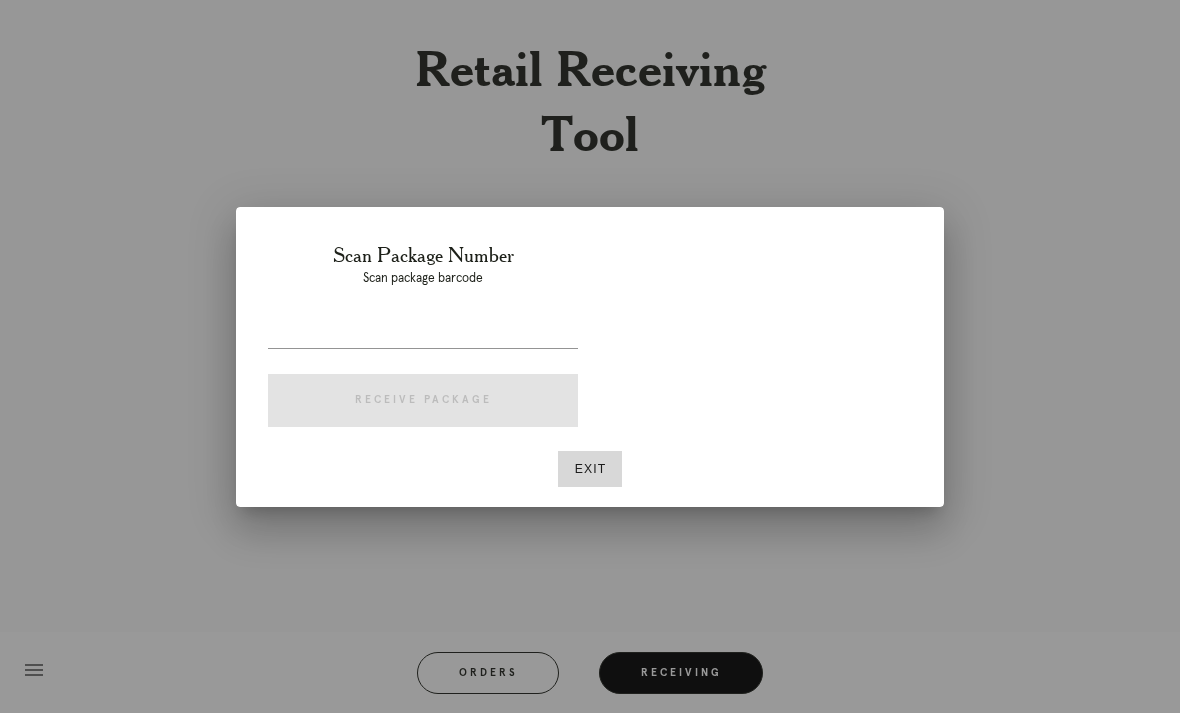 scroll, scrollTop: 0, scrollLeft: 0, axis: both 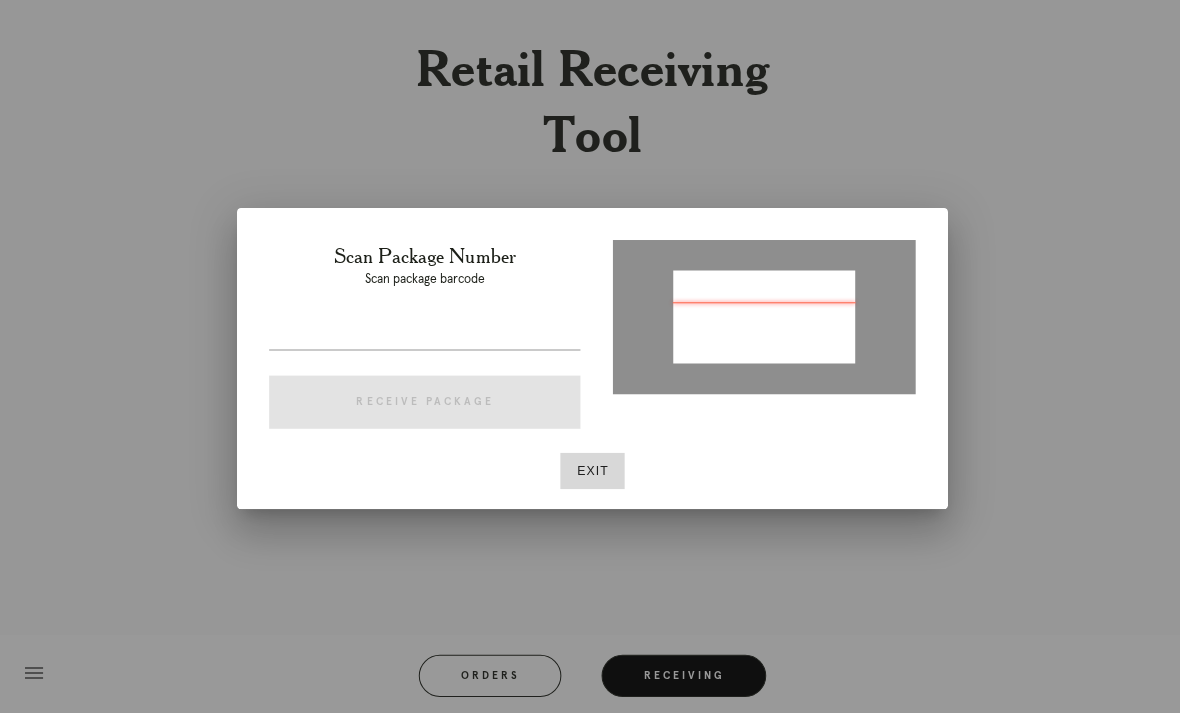type on "P822322424277164" 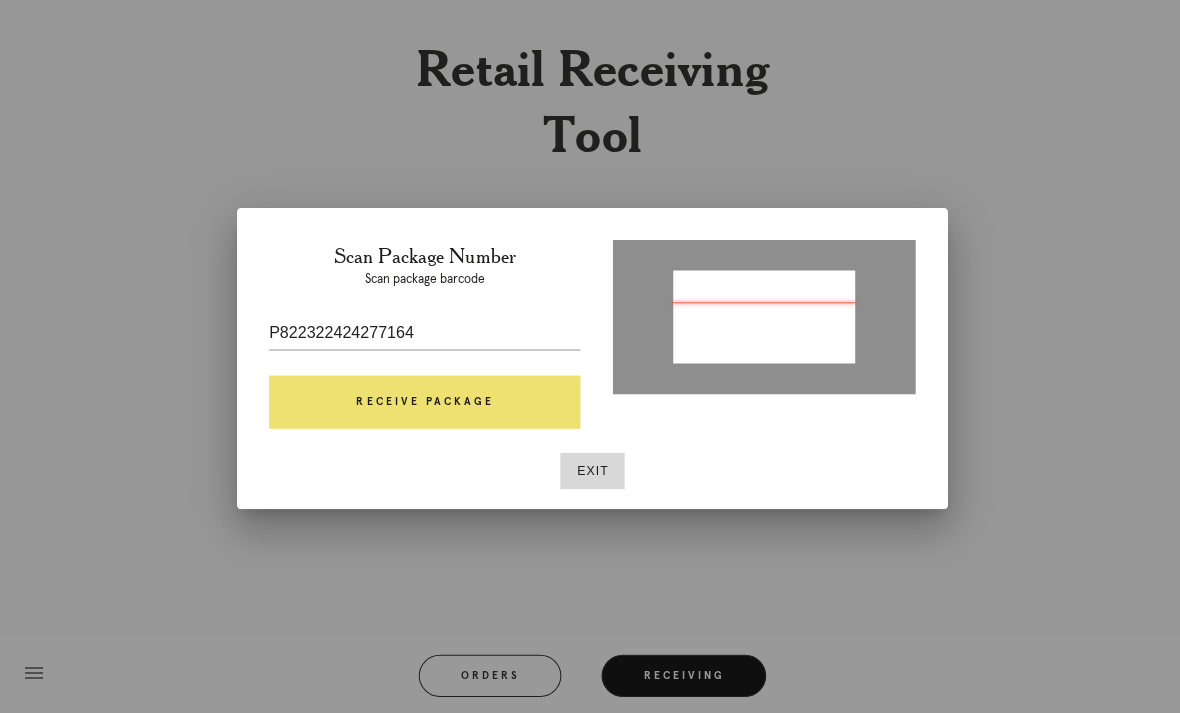 click on "Receive Package" at bounding box center (423, 401) 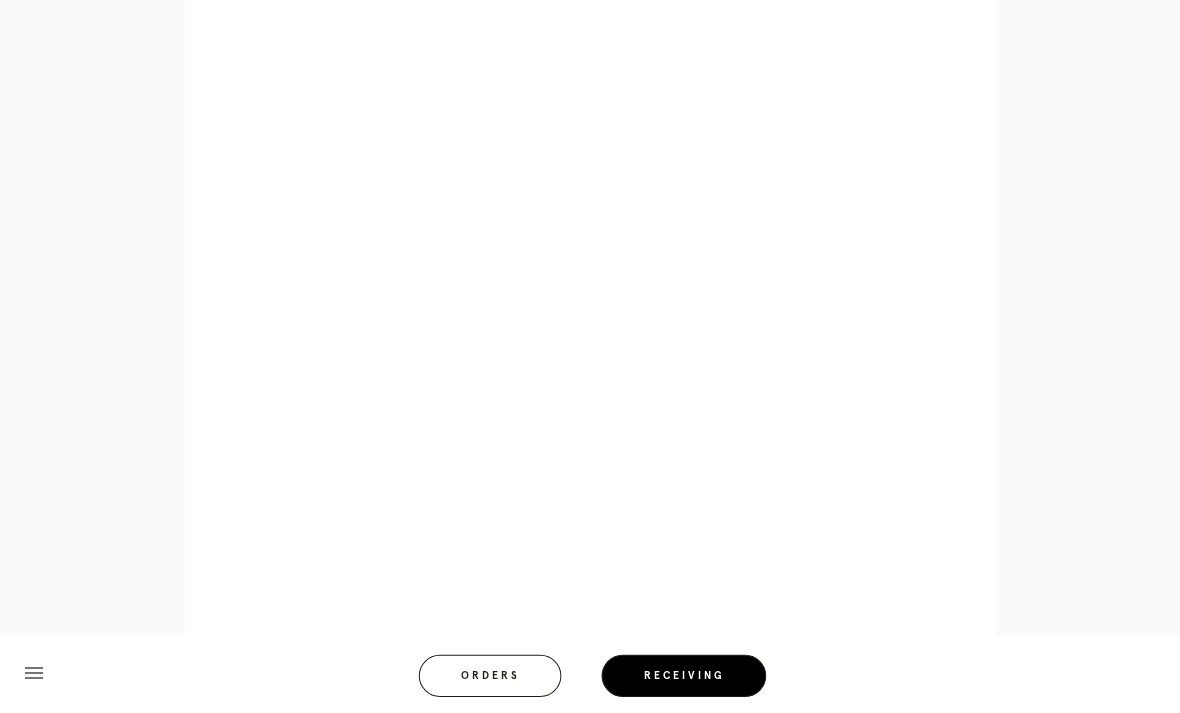 scroll, scrollTop: 1031, scrollLeft: 0, axis: vertical 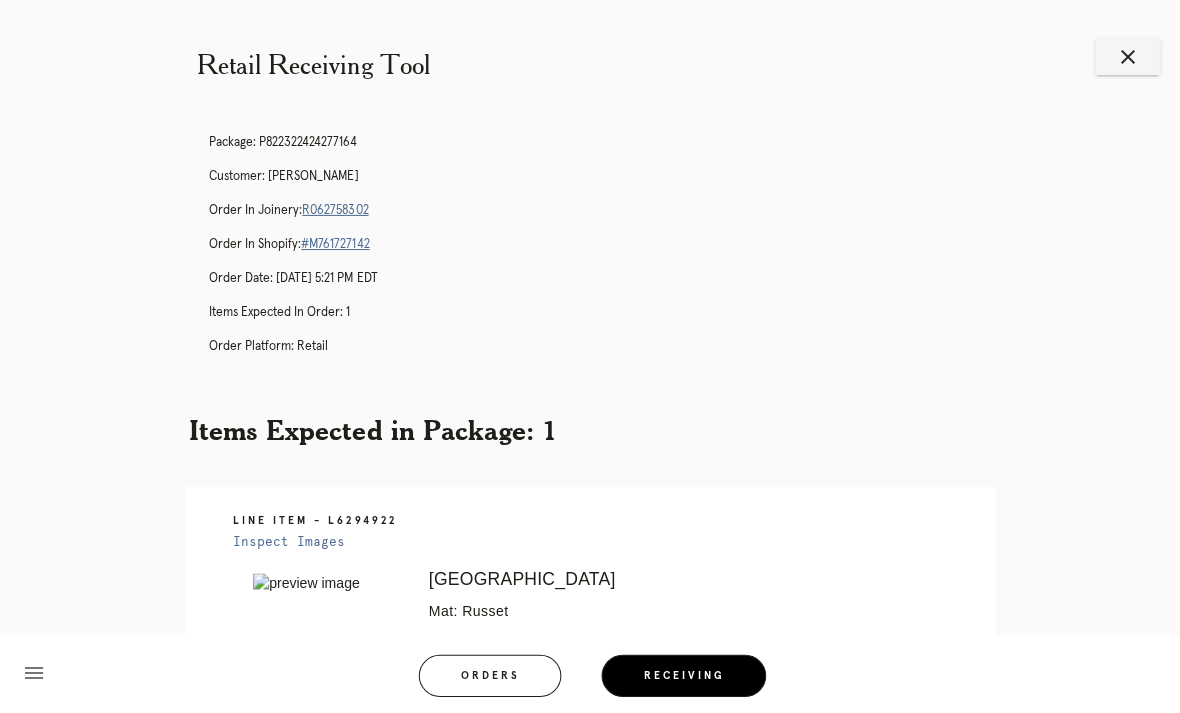 click on "Package: P822322424277164   Customer: Imaan Sareshwala
Order in Joinery:
R062758302
Order in Shopify:
#M761727142
Order Date:
07/05/2025  5:21 PM EDT
Items Expected in Order: 1   Order Platform: retail" at bounding box center (610, 252) 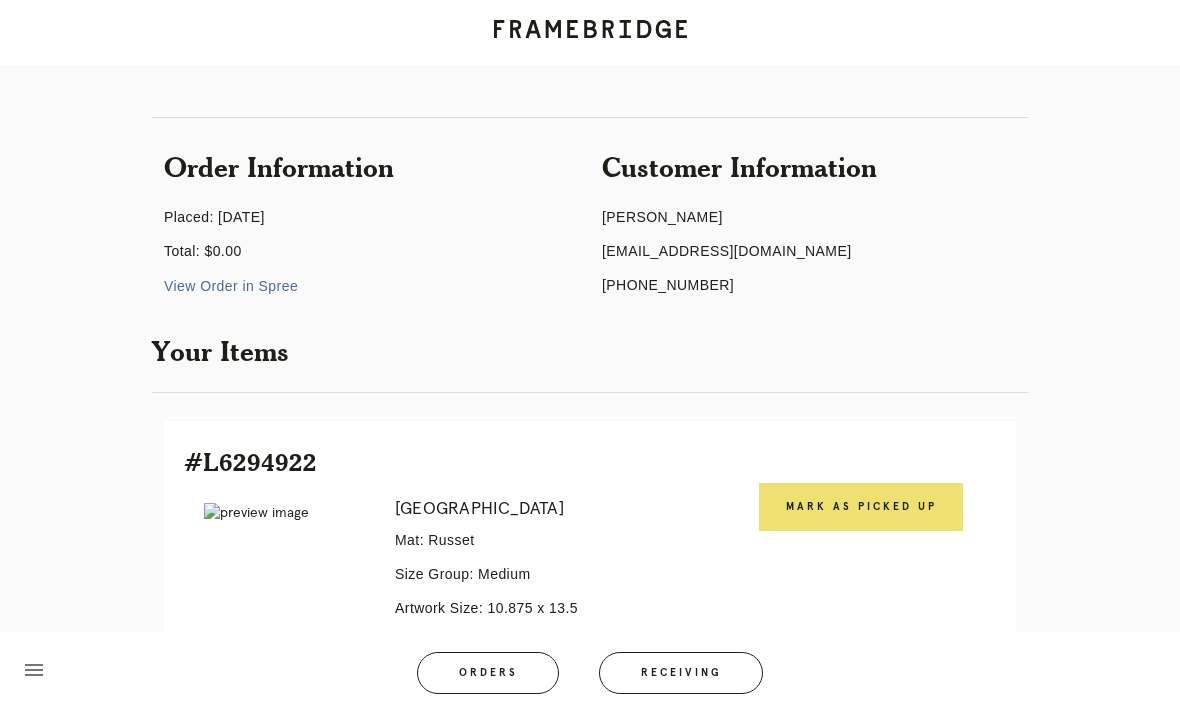 scroll, scrollTop: 351, scrollLeft: 0, axis: vertical 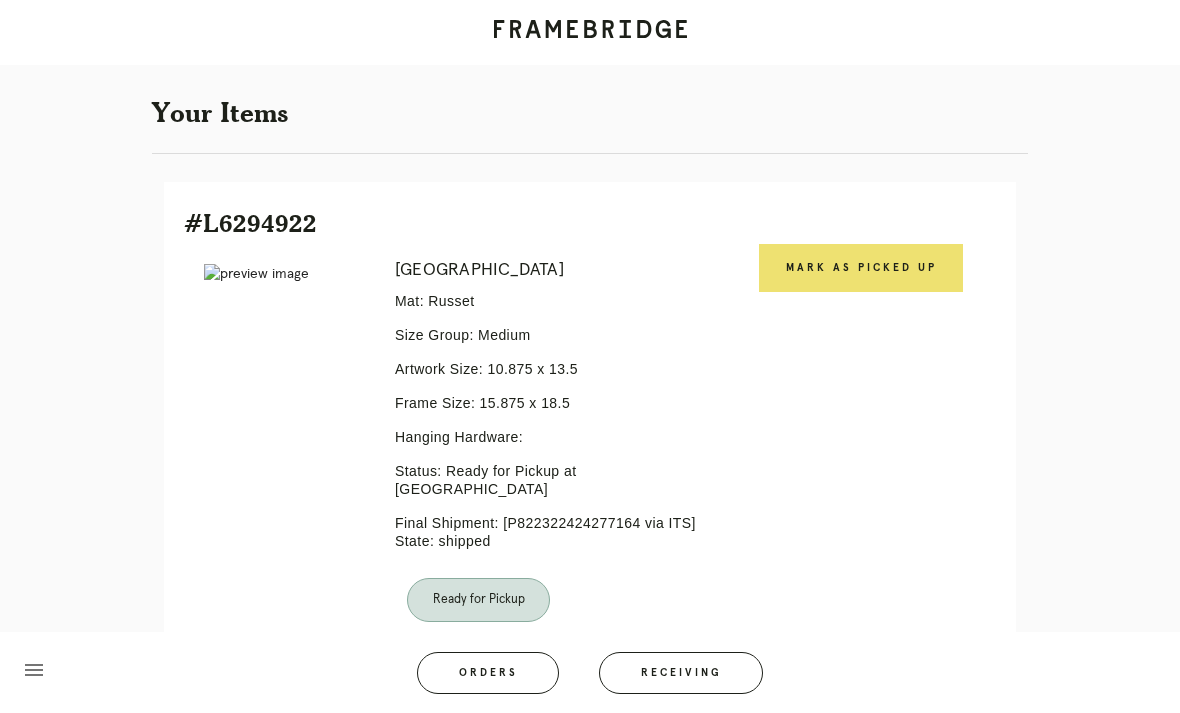 click on "Mark as Picked Up" at bounding box center (861, 268) 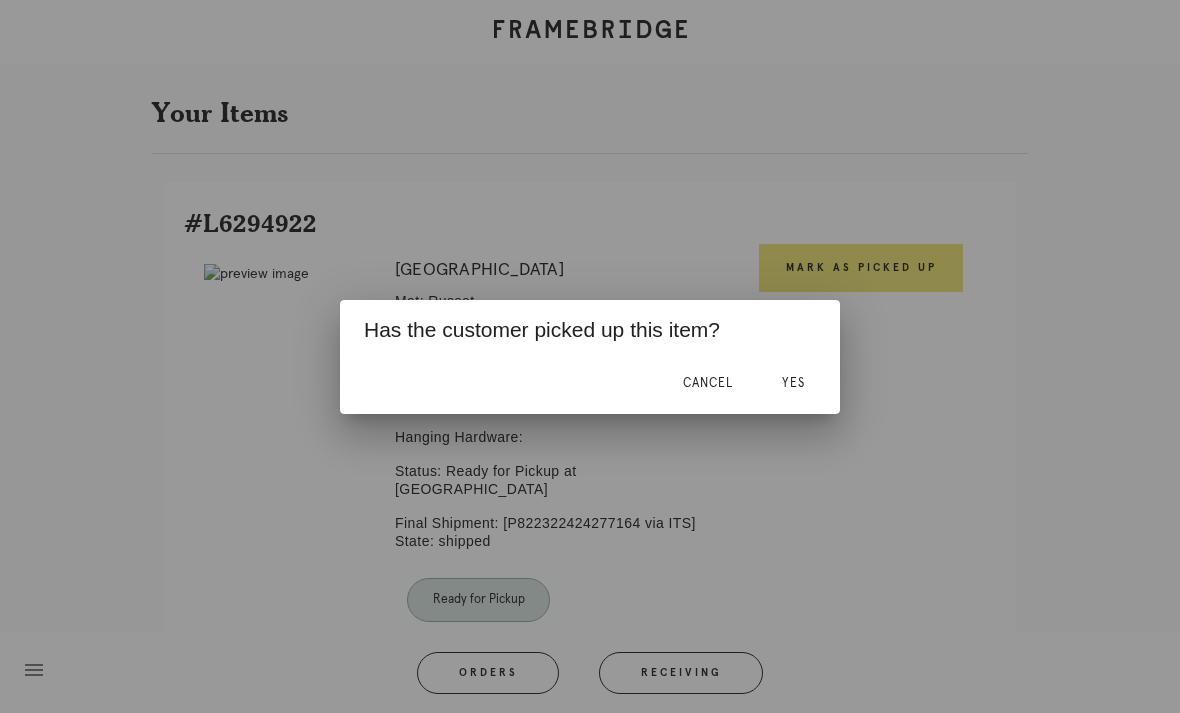 click on "Yes" at bounding box center [793, 384] 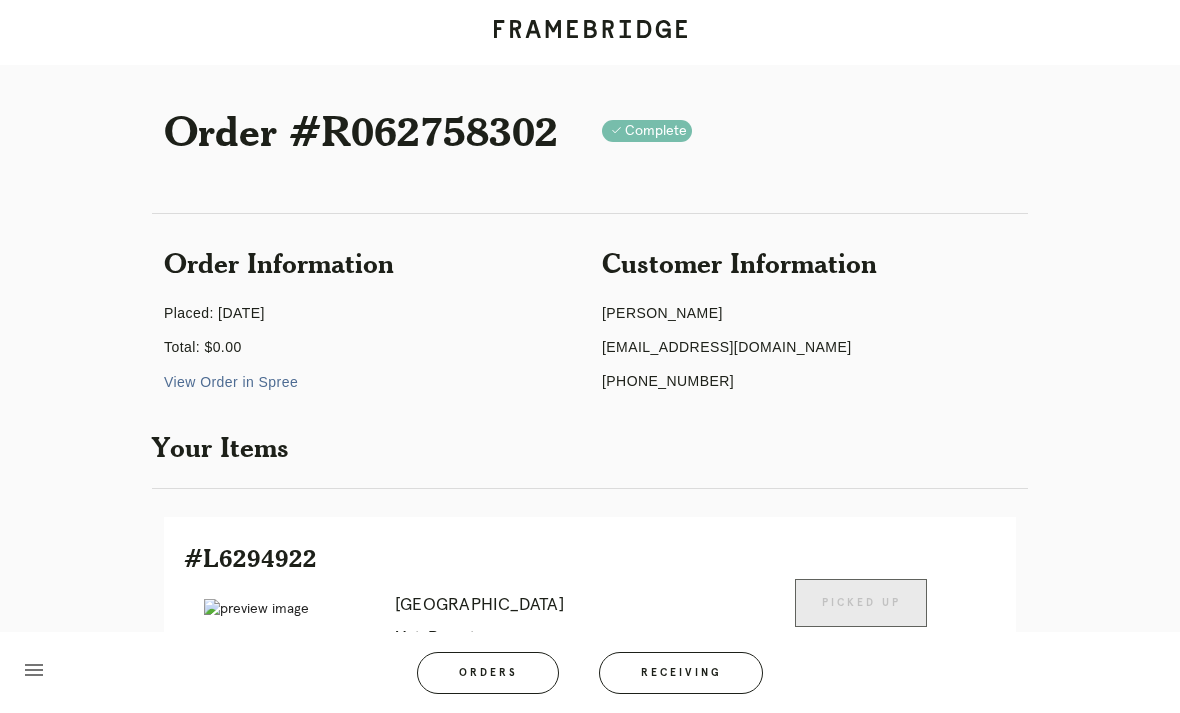 scroll, scrollTop: 0, scrollLeft: 0, axis: both 